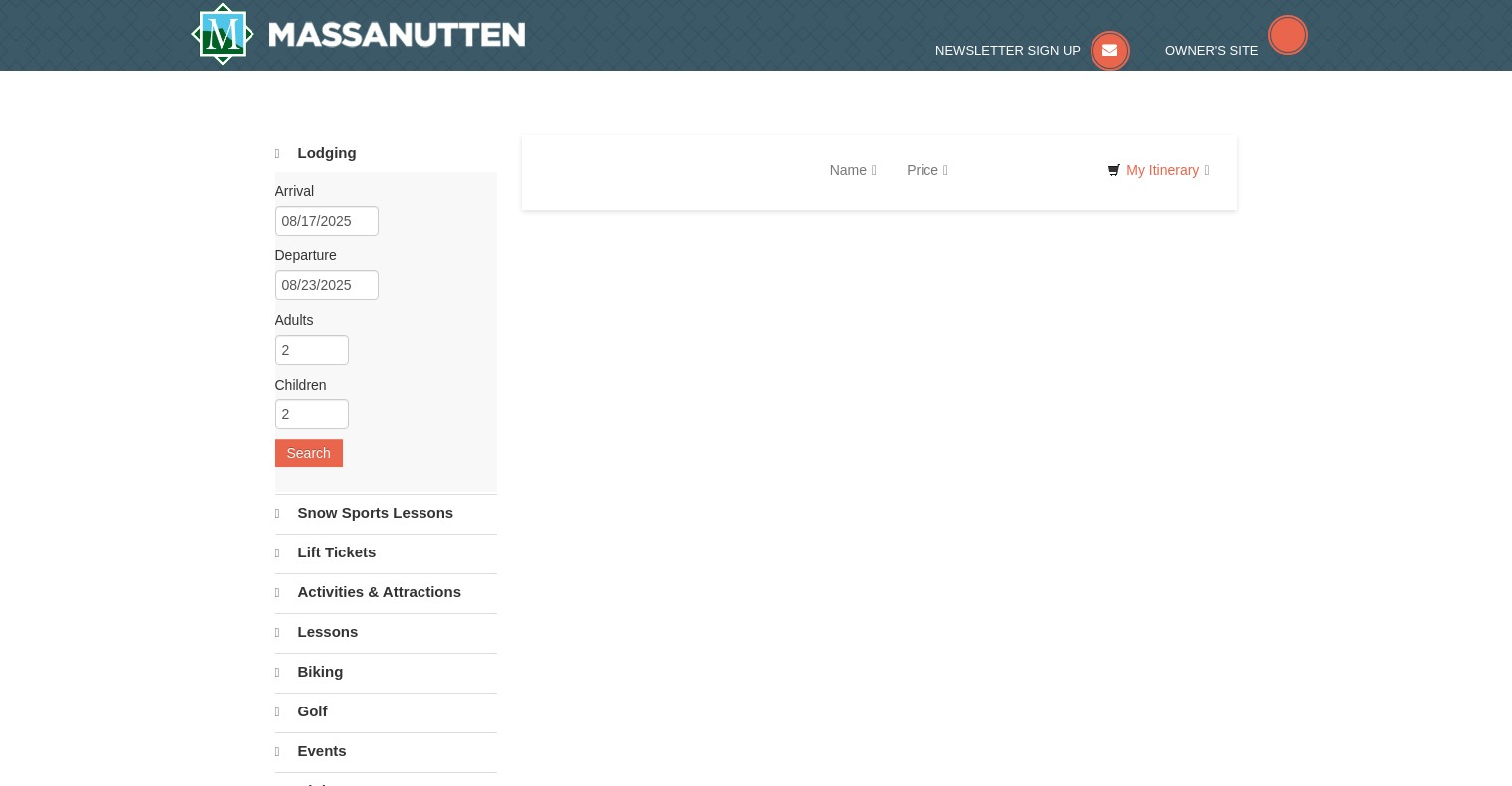 scroll, scrollTop: 0, scrollLeft: 0, axis: both 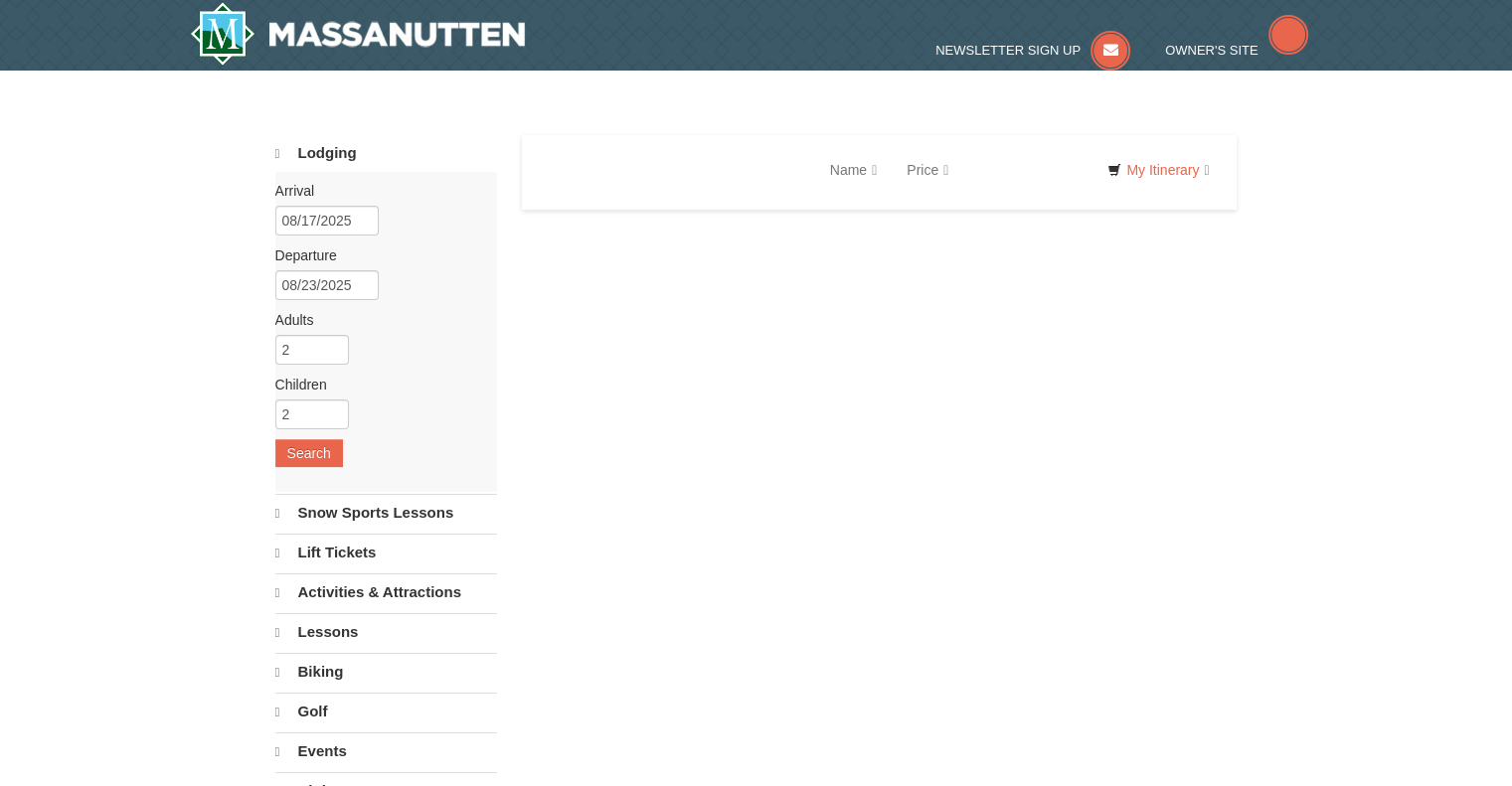 select on "8" 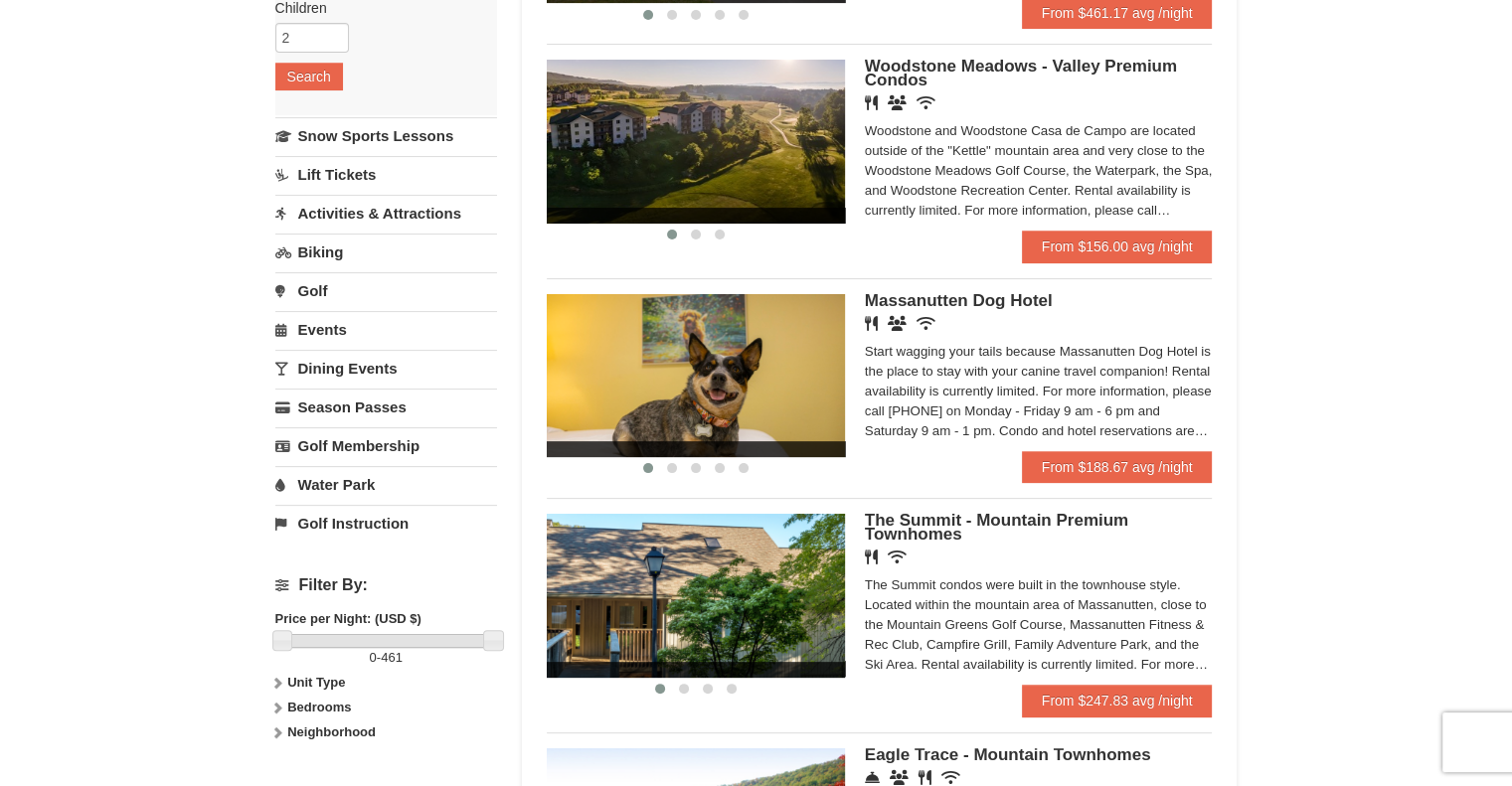 scroll, scrollTop: 378, scrollLeft: 0, axis: vertical 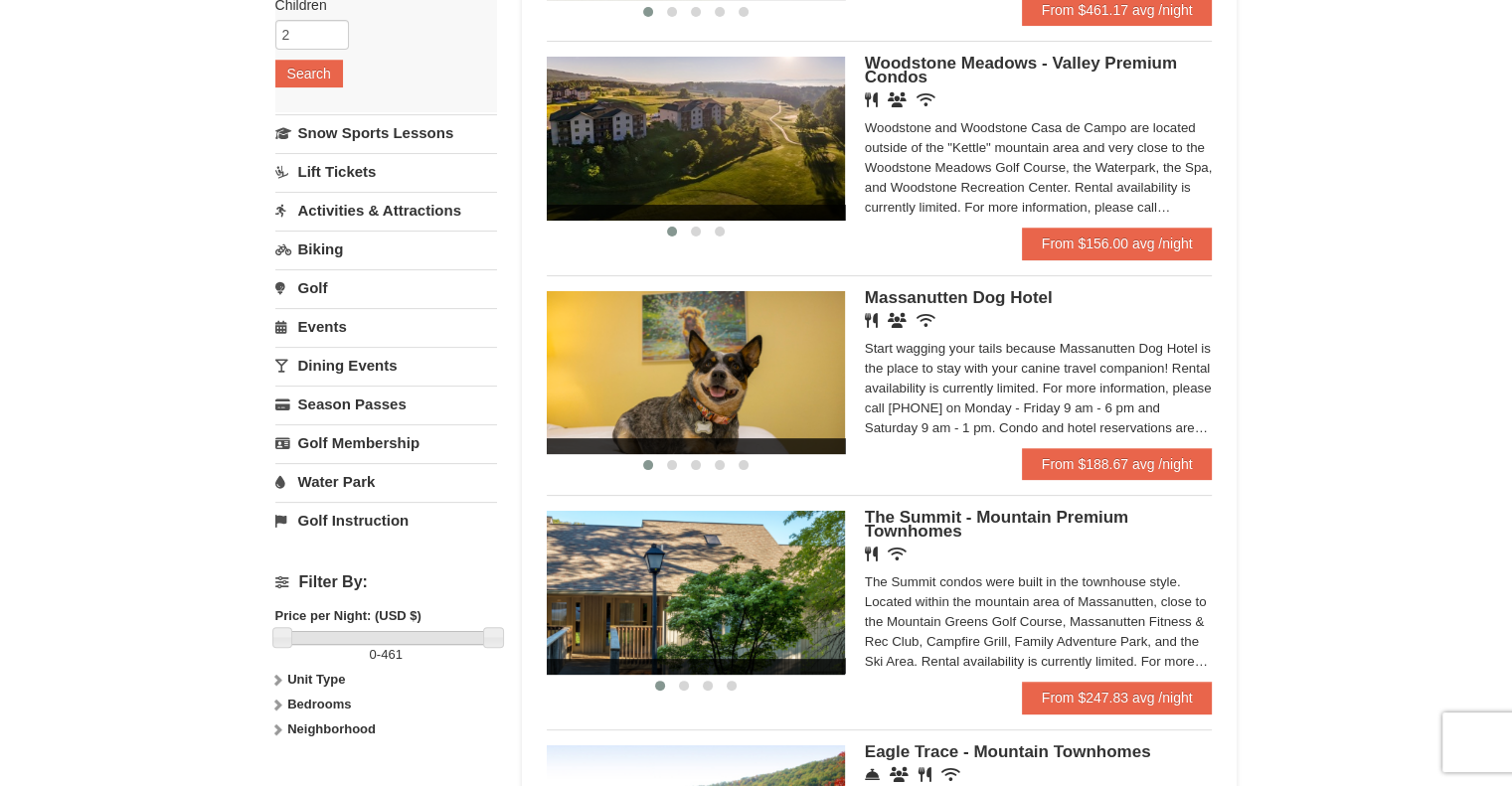 drag, startPoint x: 1523, startPoint y: 110, endPoint x: 1547, endPoint y: 233, distance: 125.31959 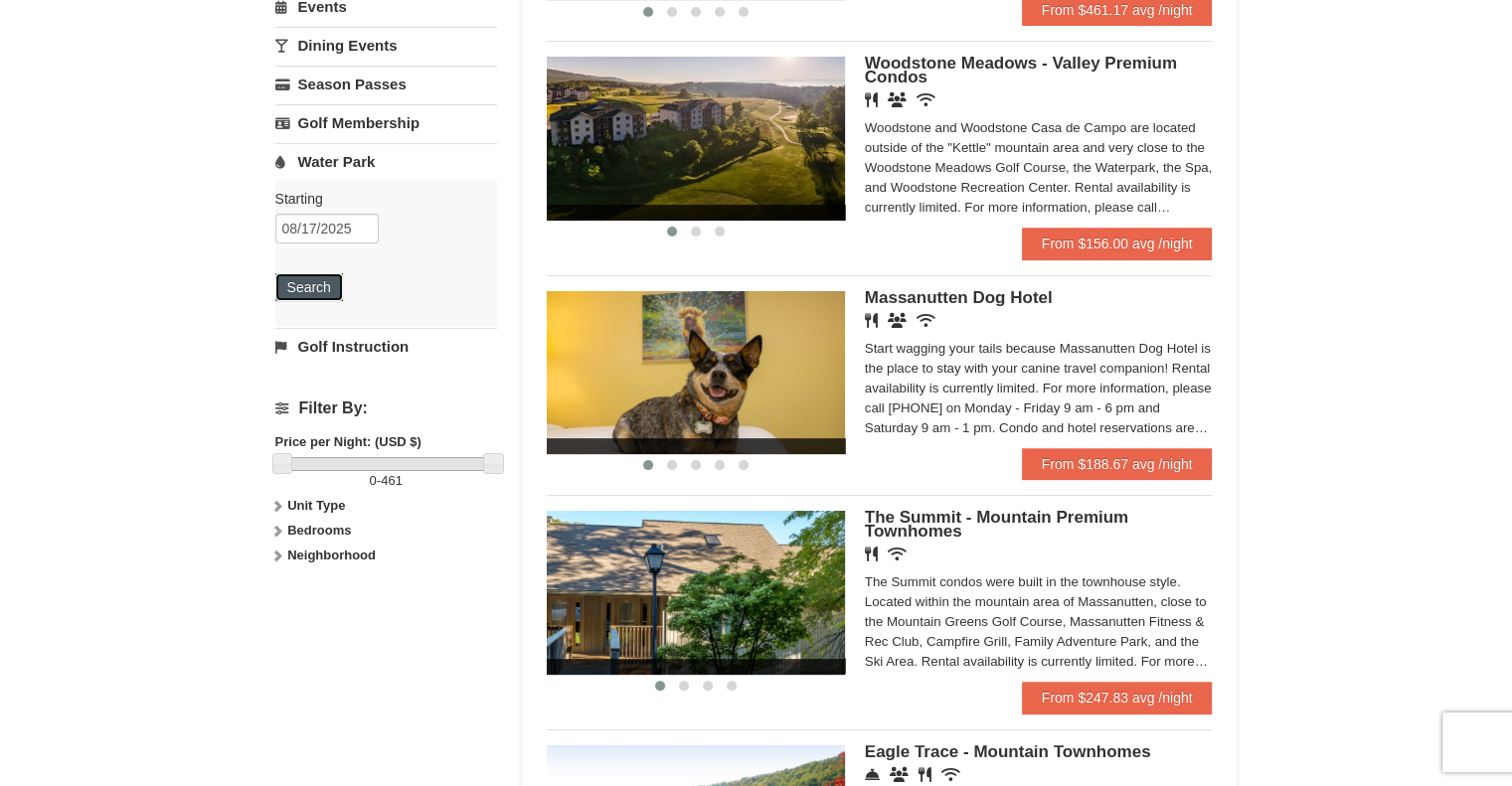 click on "Search" at bounding box center (309, 287) 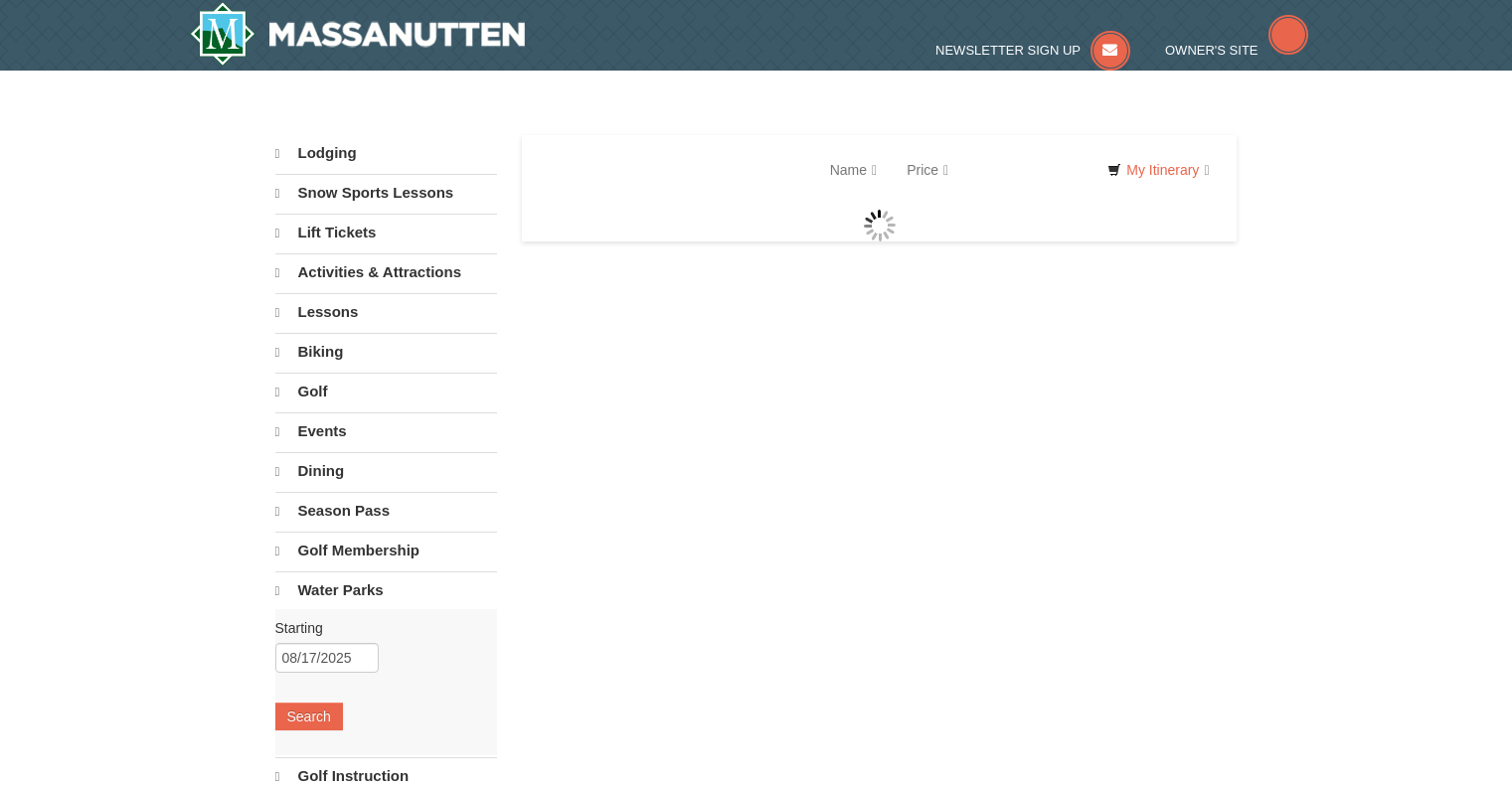 scroll, scrollTop: 0, scrollLeft: 0, axis: both 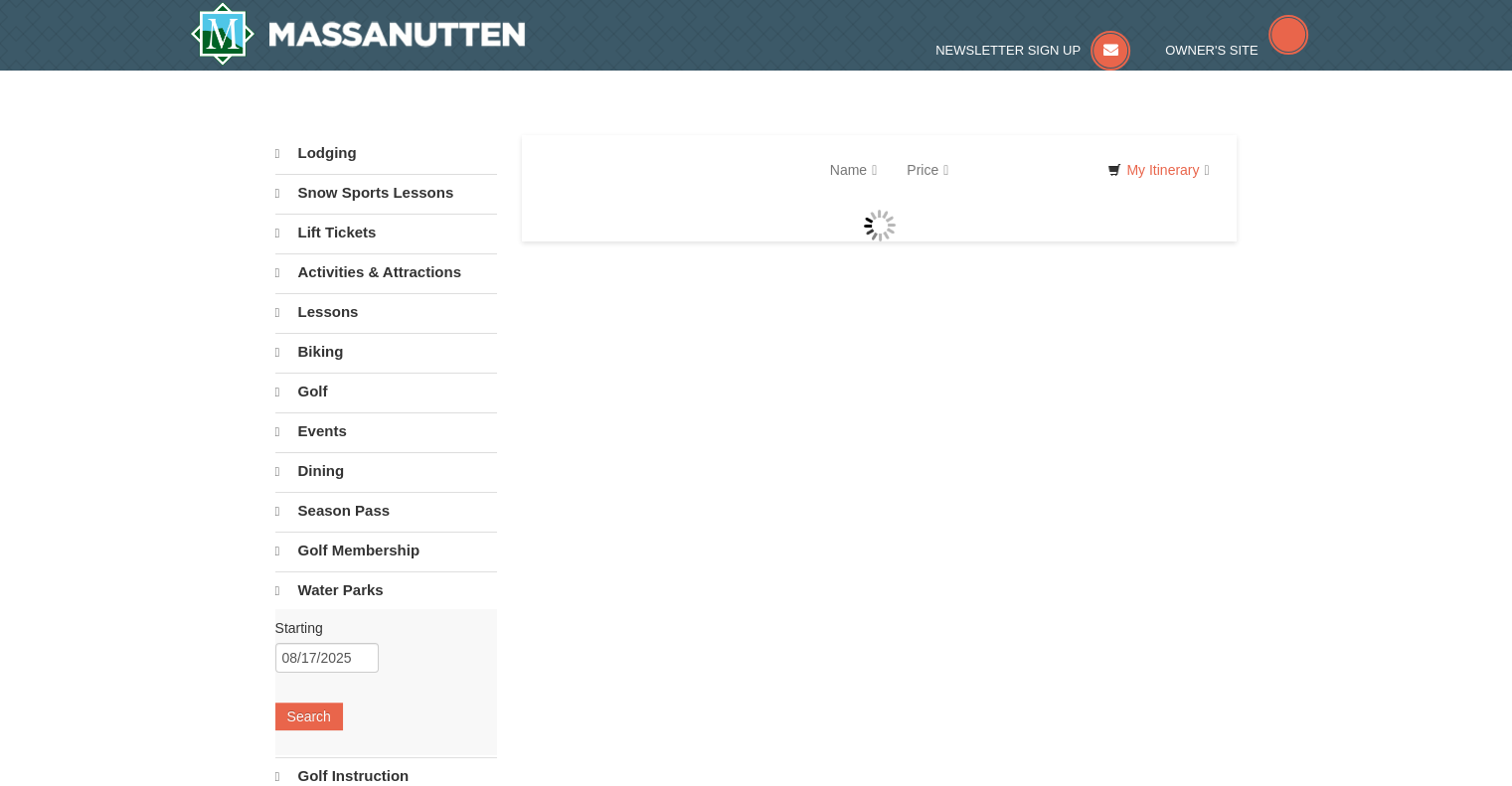 select on "8" 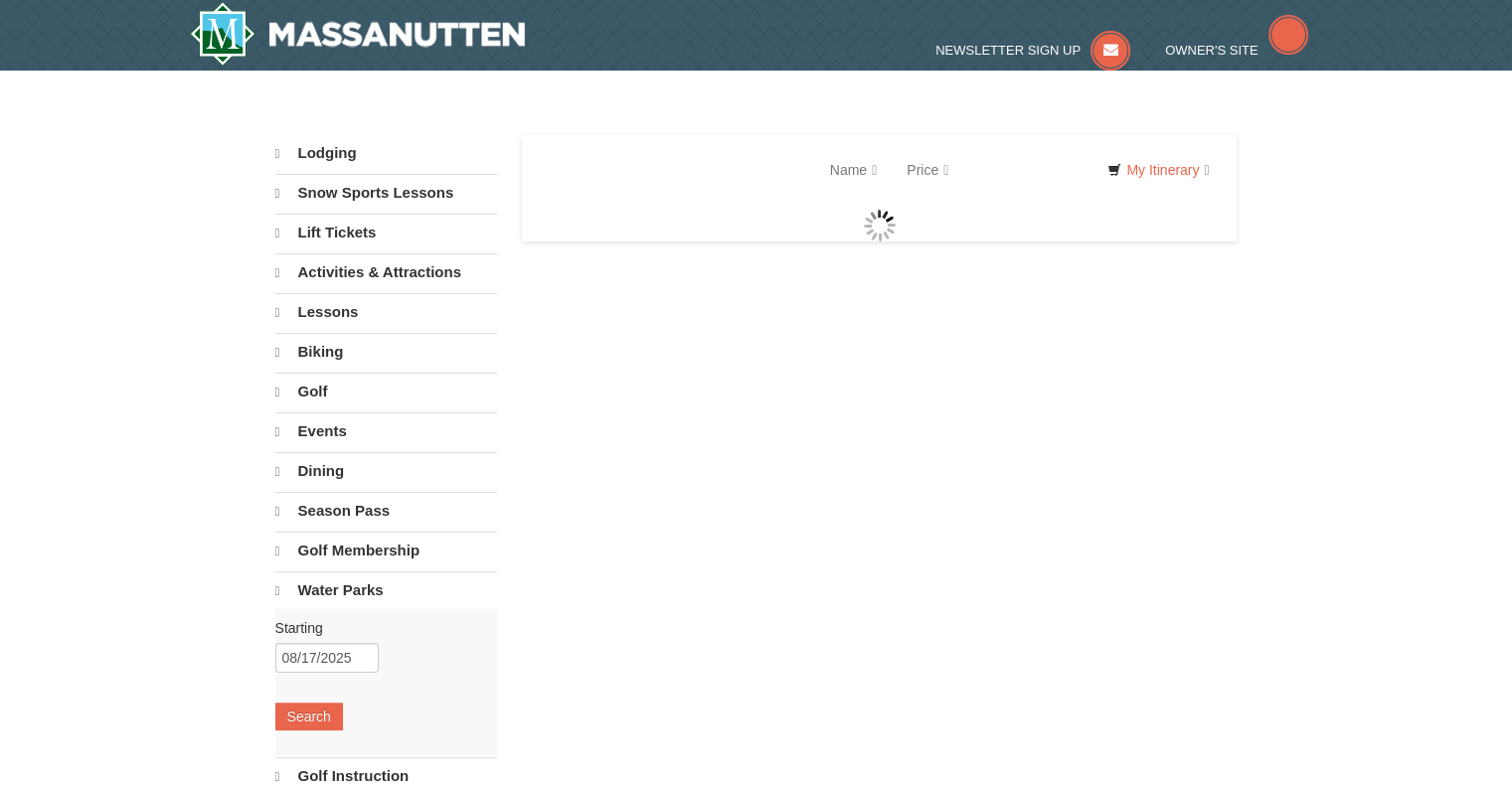 select on "8" 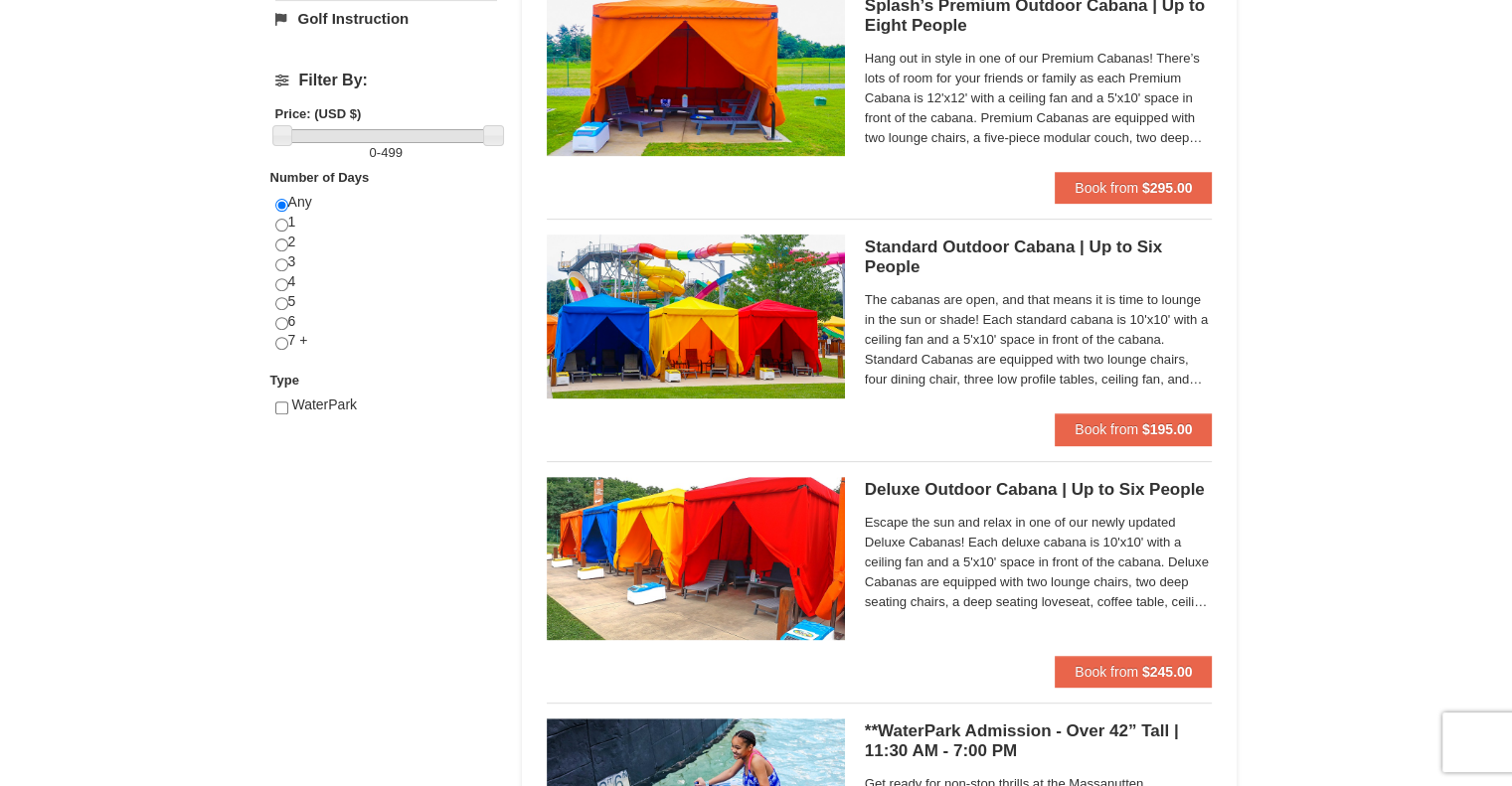 scroll, scrollTop: 708, scrollLeft: 0, axis: vertical 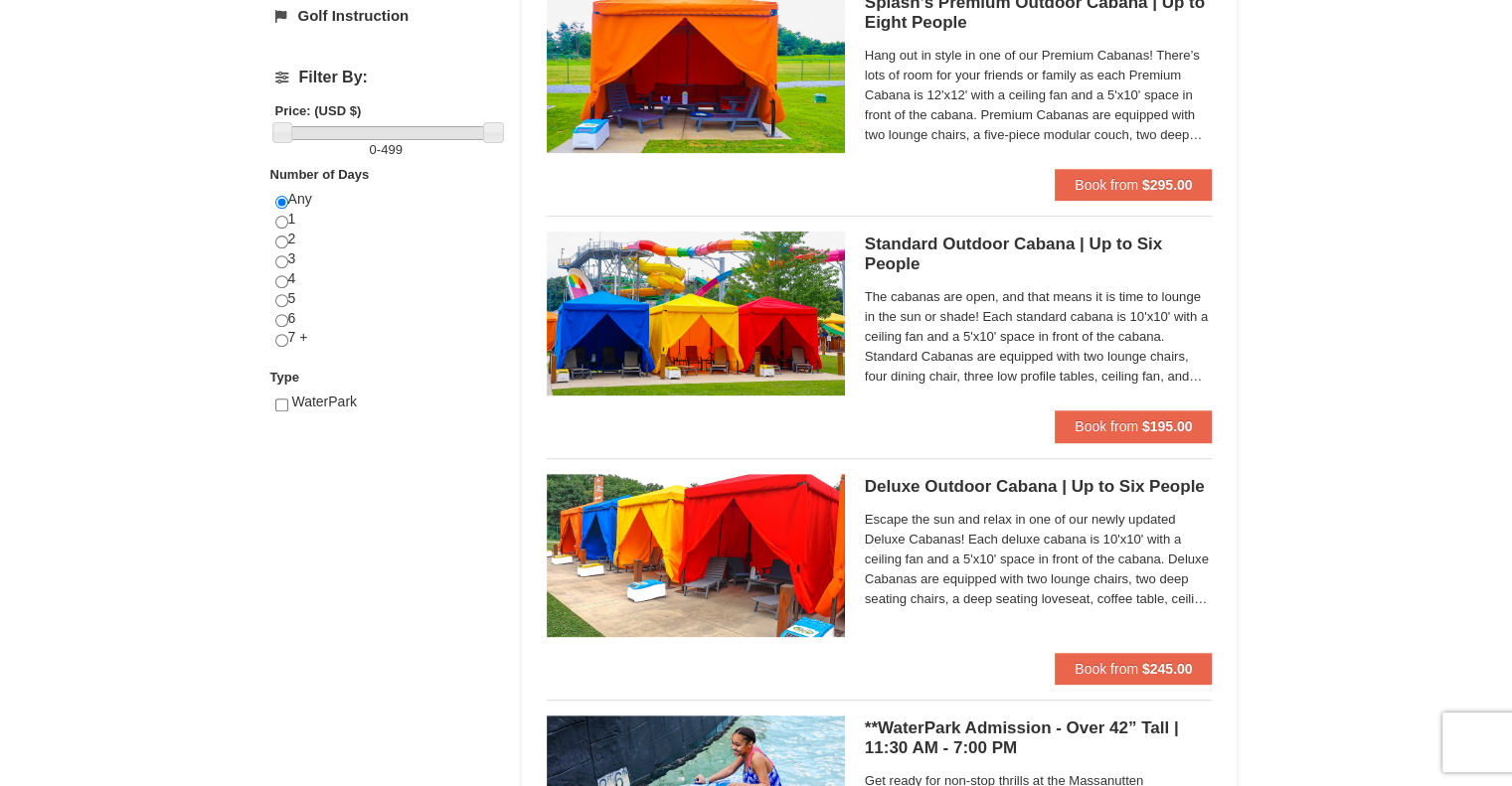 click on "The cabanas are open, and that means it is time to lounge in the sun or shade! Each standard cabana is 10'x10' with a ceiling fan and a 5'x10' space in front of the cabana. Standard Cabanas are equipped with two lounge chairs, four dining chair, three low profile tables, ceiling fan, and electric service. Rental also includes six bottles of water, two WaterPark towels, WaterPark logo tote bag, and service from our friendly cabana hosts. There is a maximum number of six guests per cabana." at bounding box center (1039, 337) 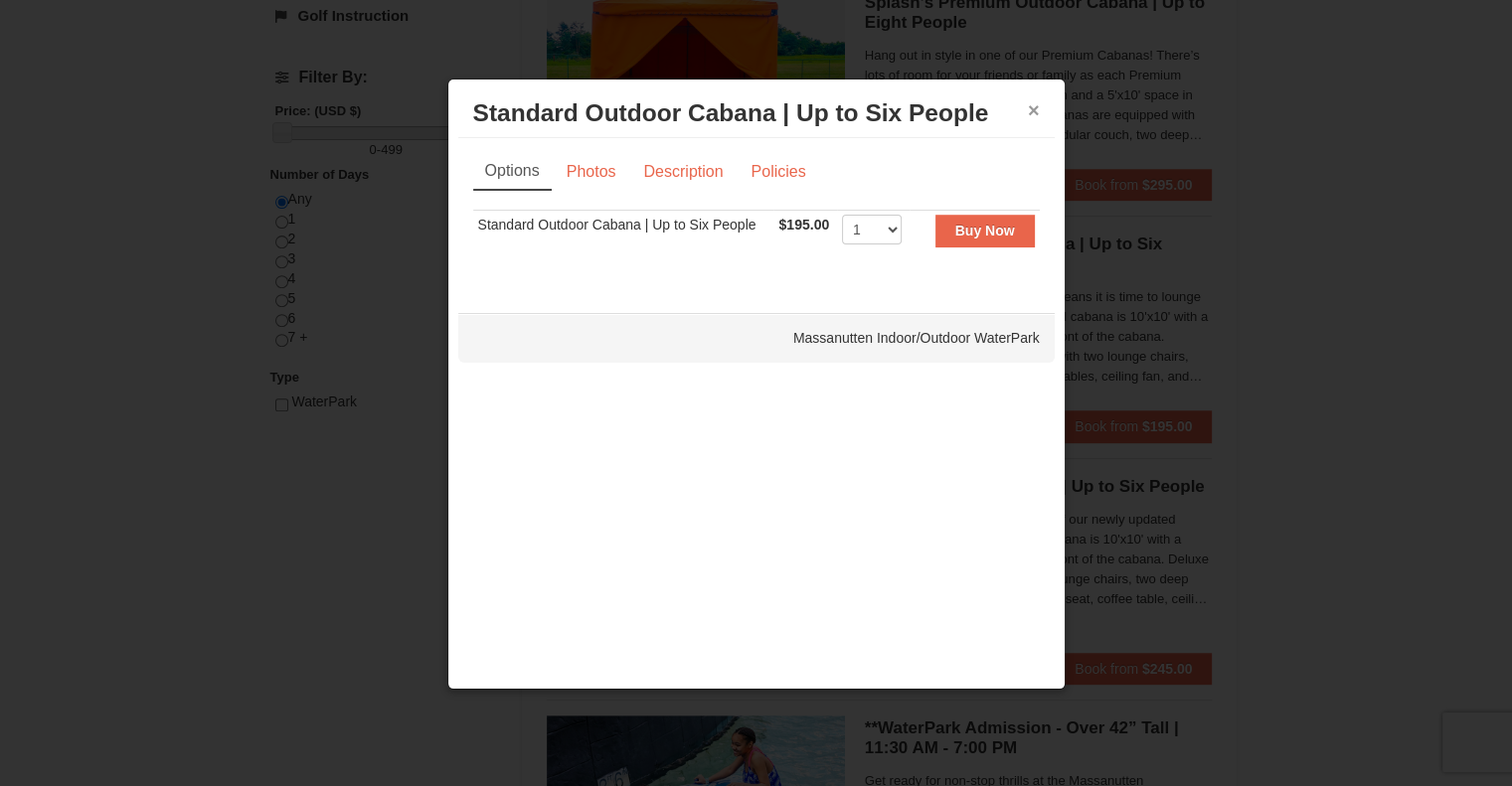 click on "×" at bounding box center [1034, 110] 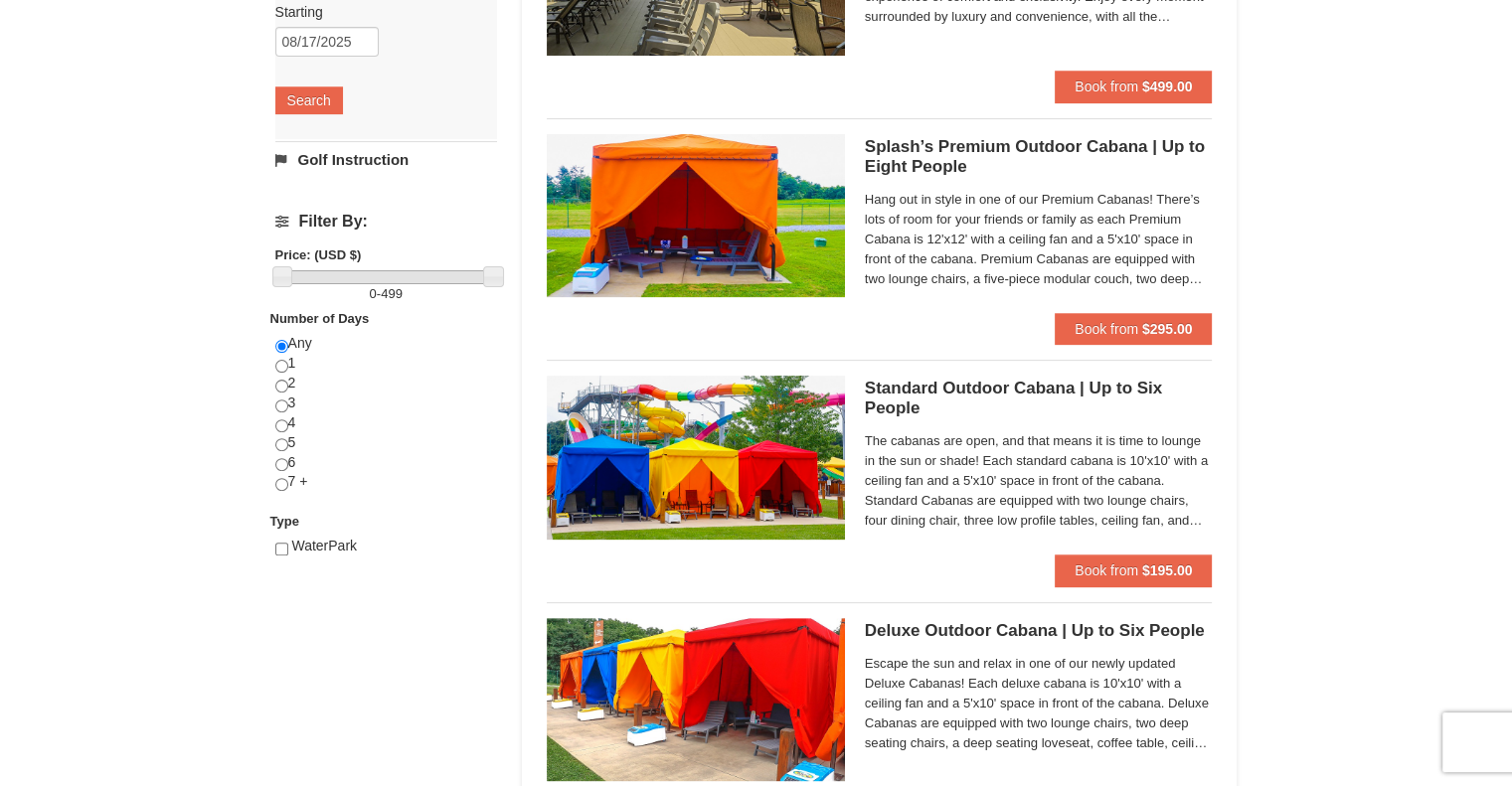 scroll, scrollTop: 575, scrollLeft: 0, axis: vertical 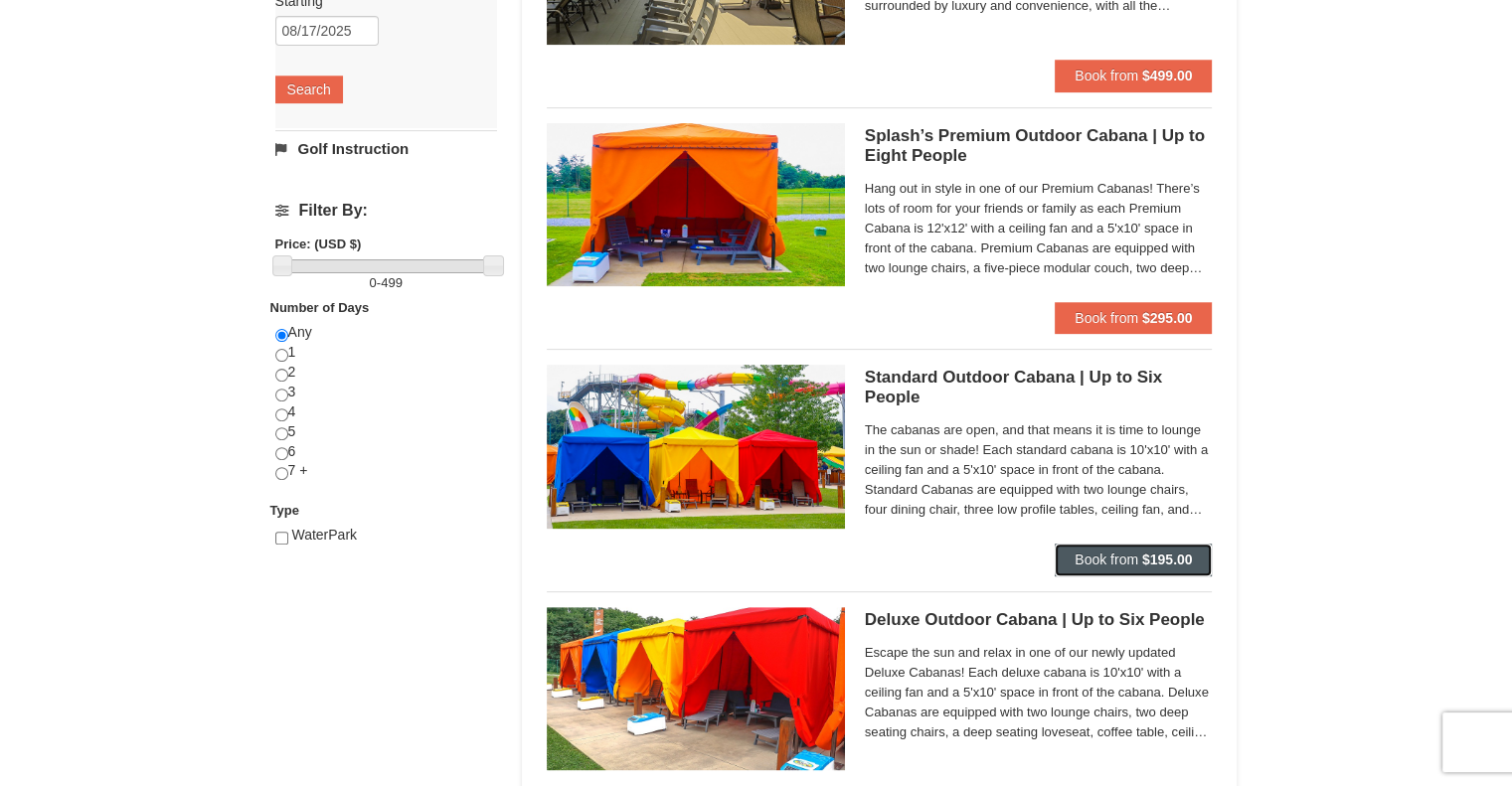 click on "Book from" at bounding box center (1106, 559) 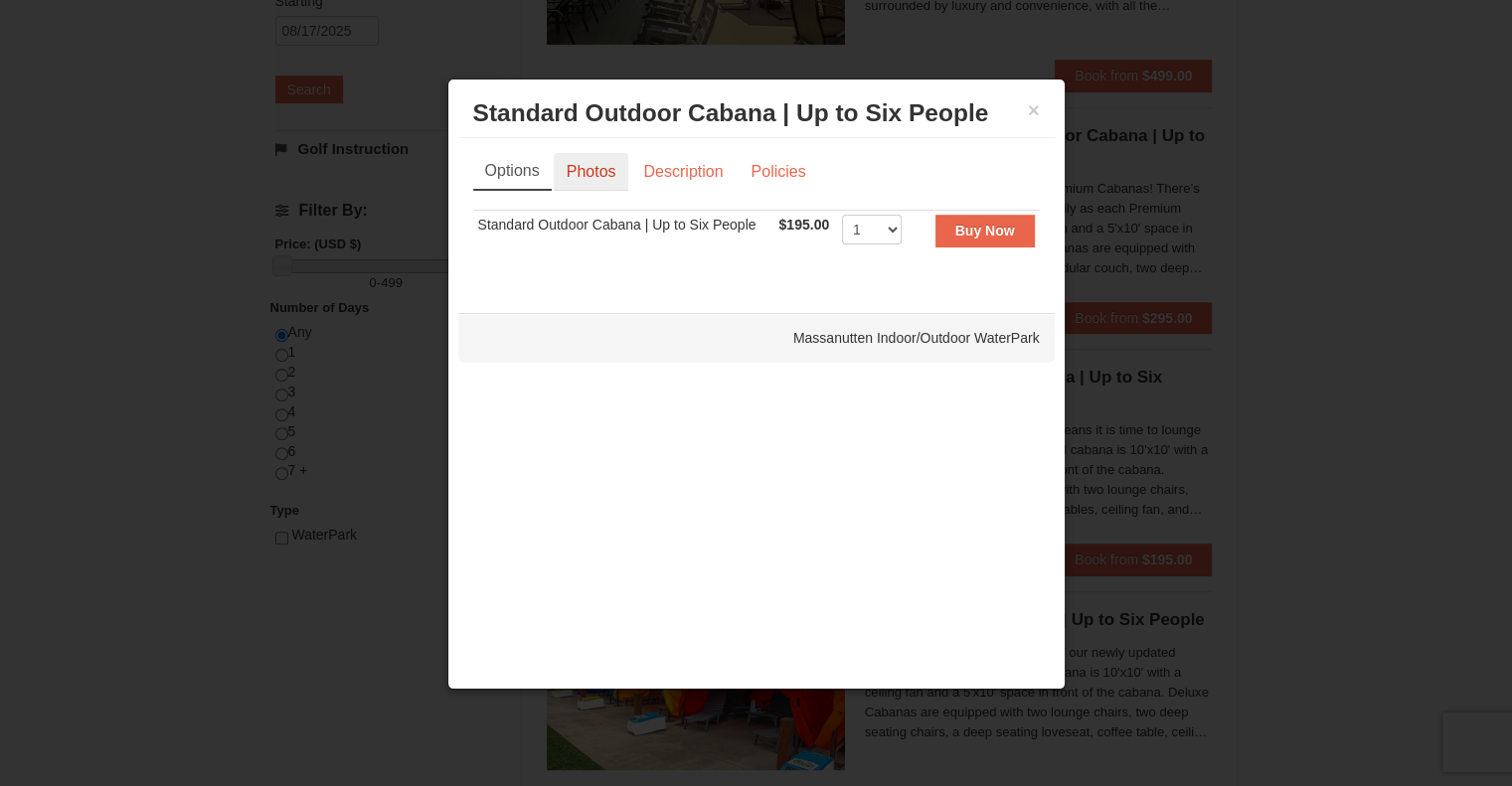 click on "Photos" at bounding box center (591, 172) 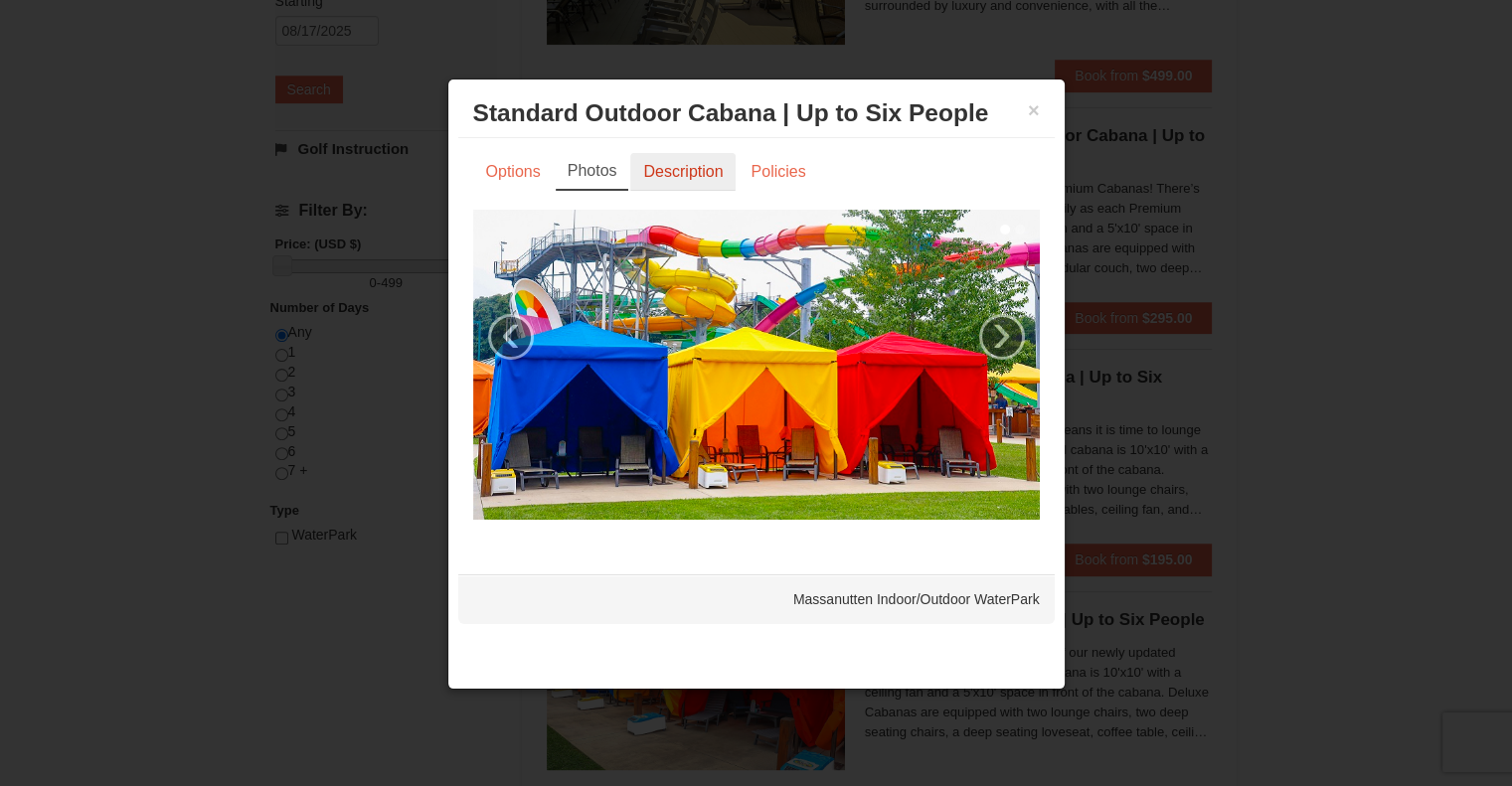 click on "Description" at bounding box center (683, 172) 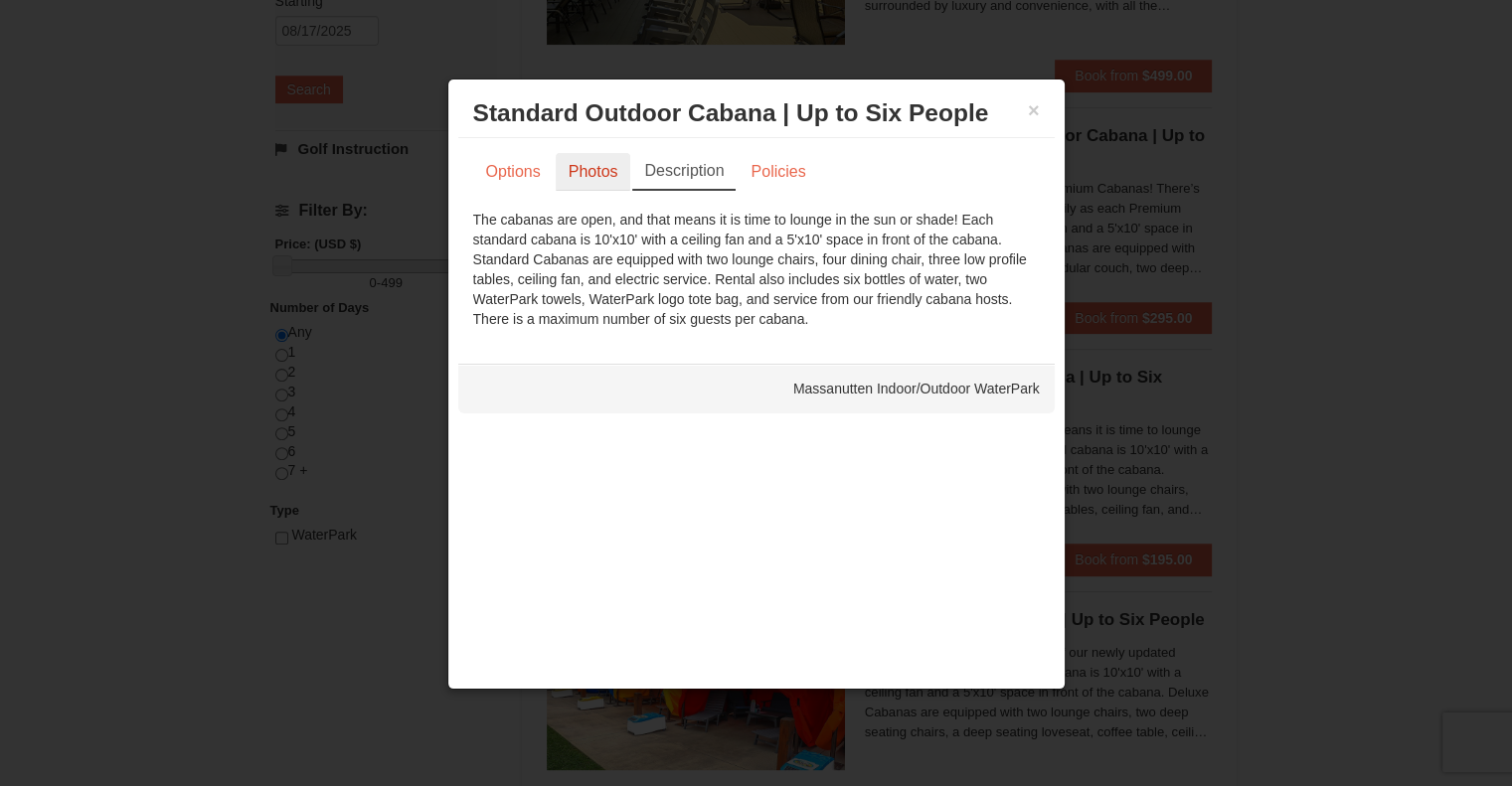 click on "Photos" at bounding box center [593, 172] 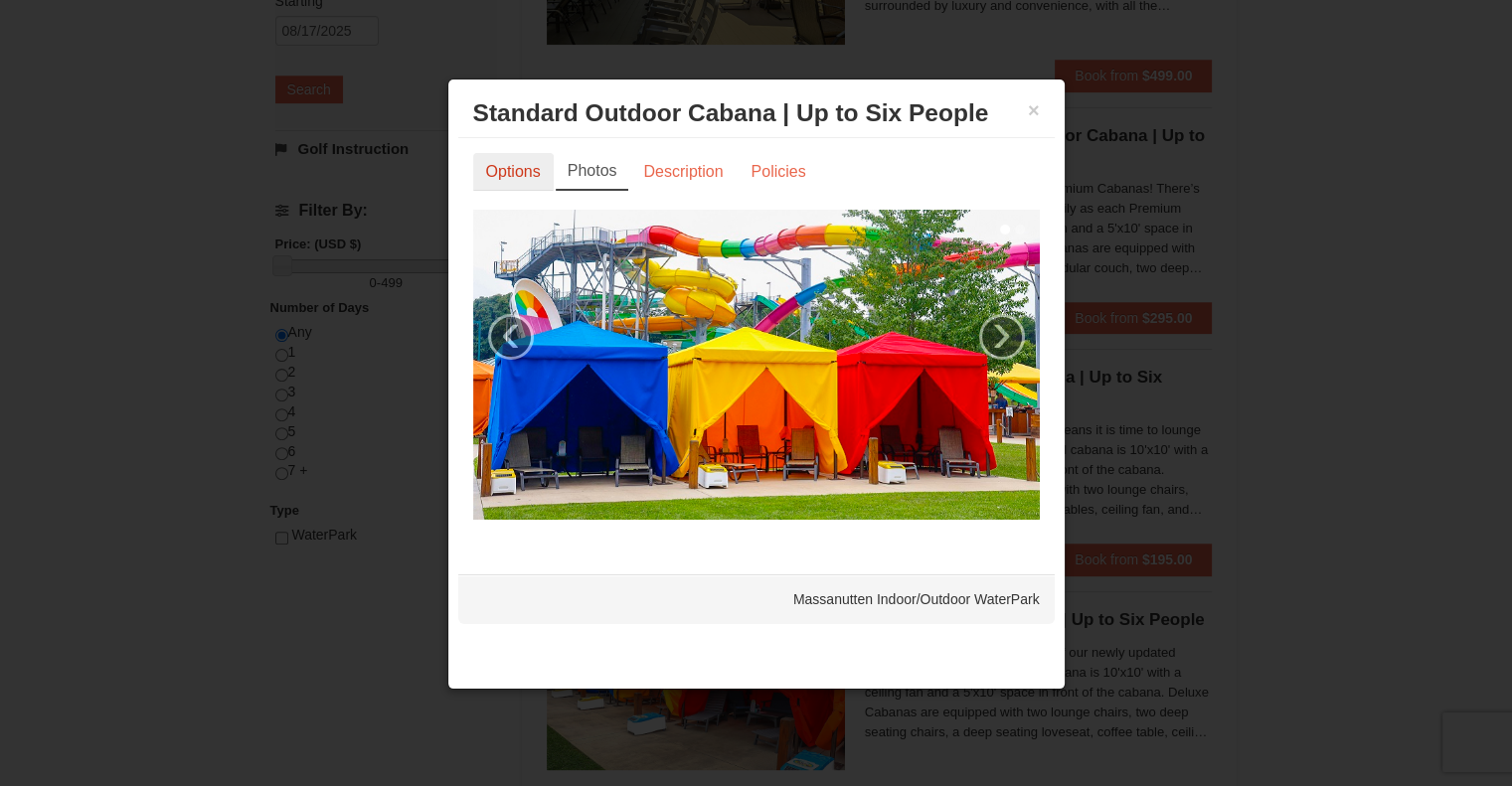 click on "Options" at bounding box center [513, 172] 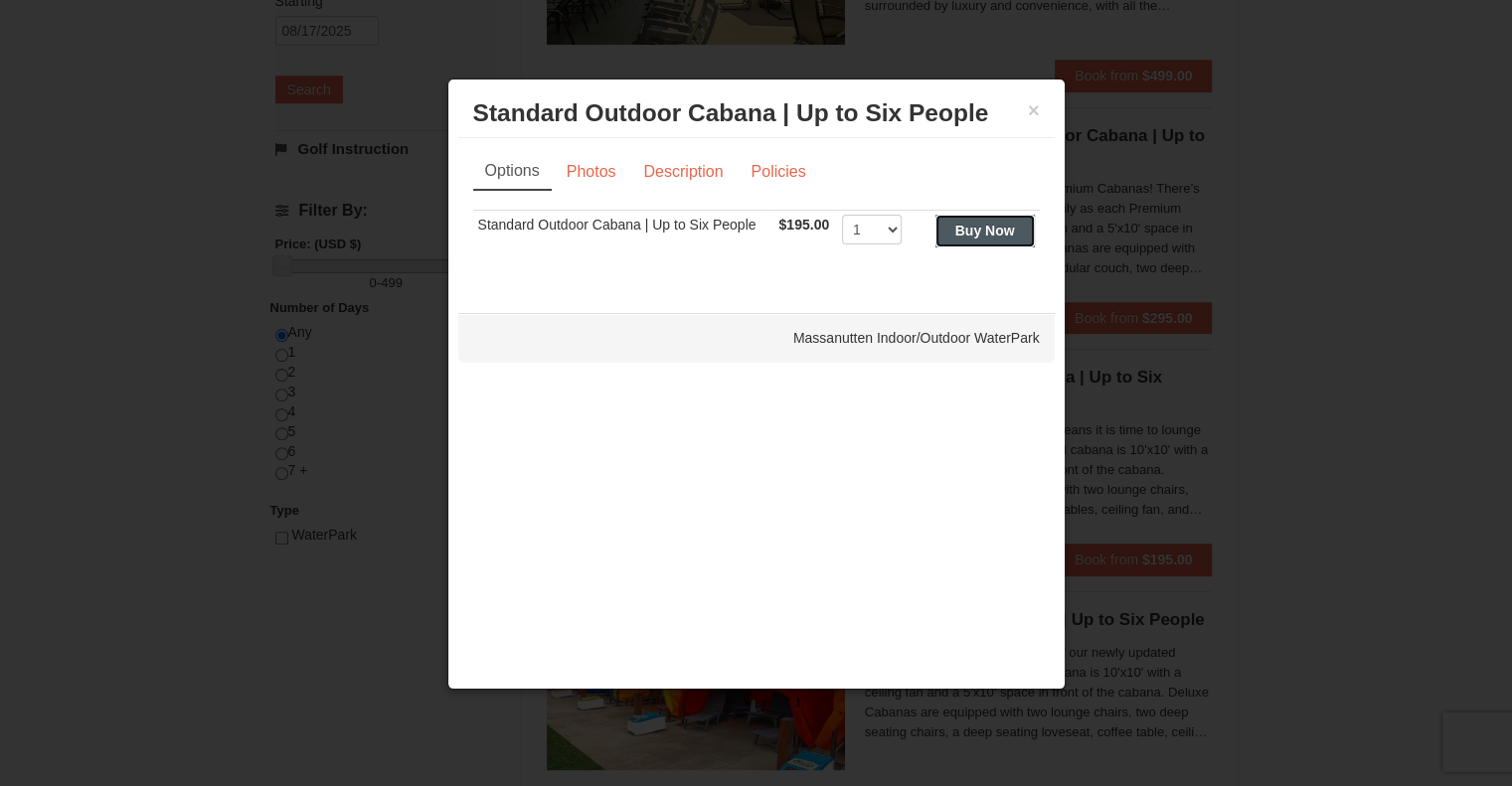 click on "Buy Now" at bounding box center (985, 231) 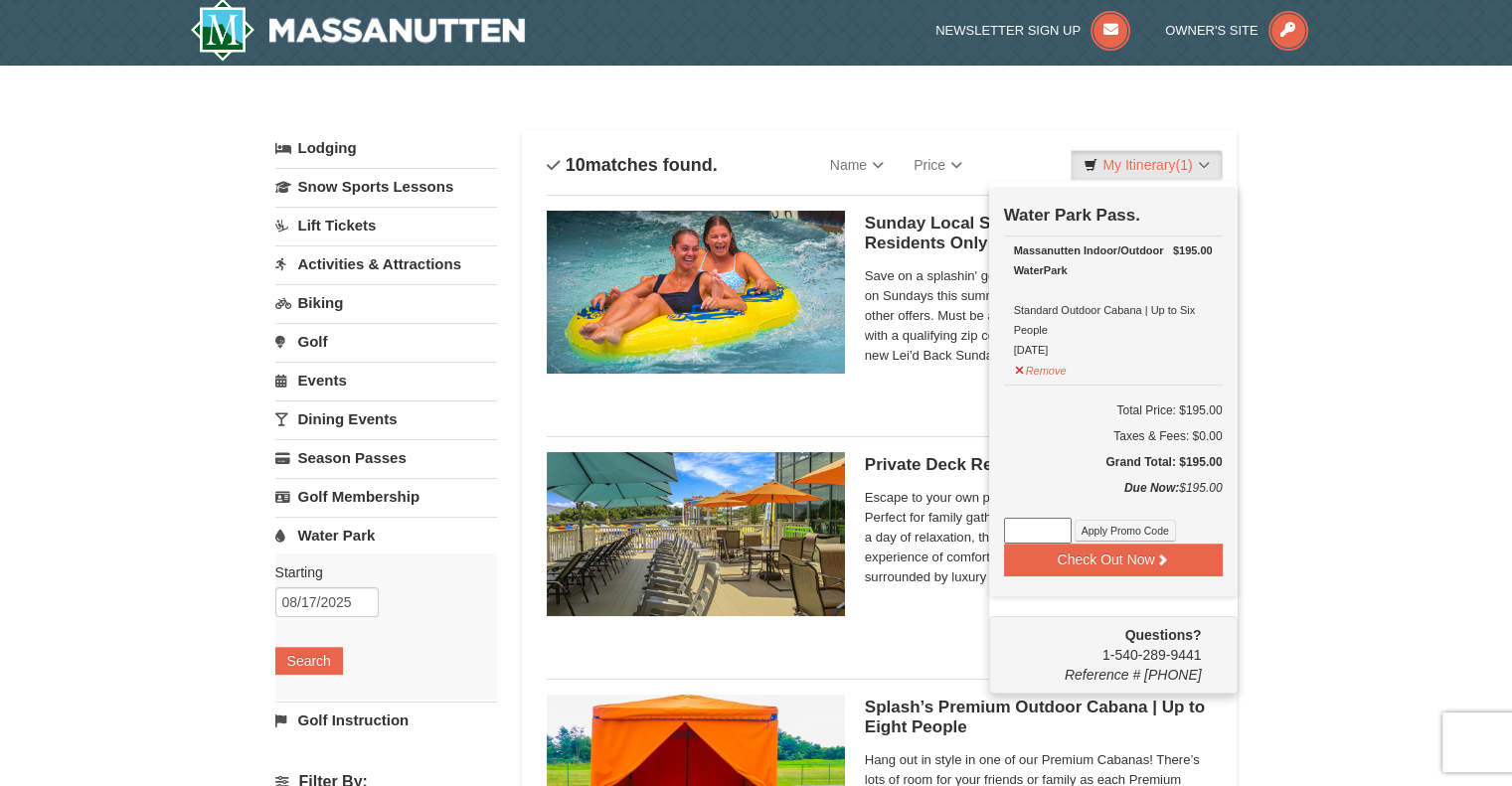 scroll, scrollTop: 6, scrollLeft: 0, axis: vertical 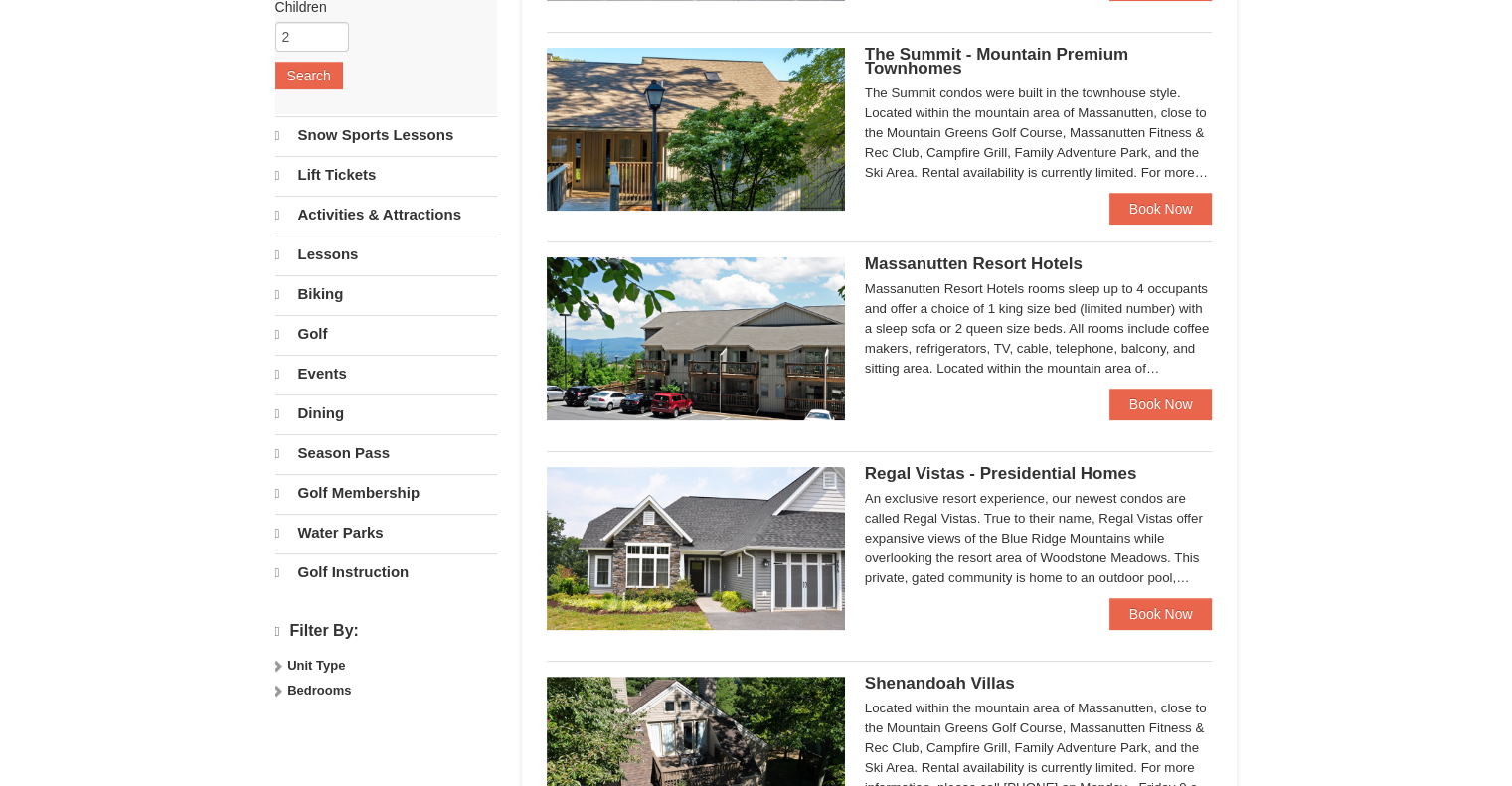 select on "8" 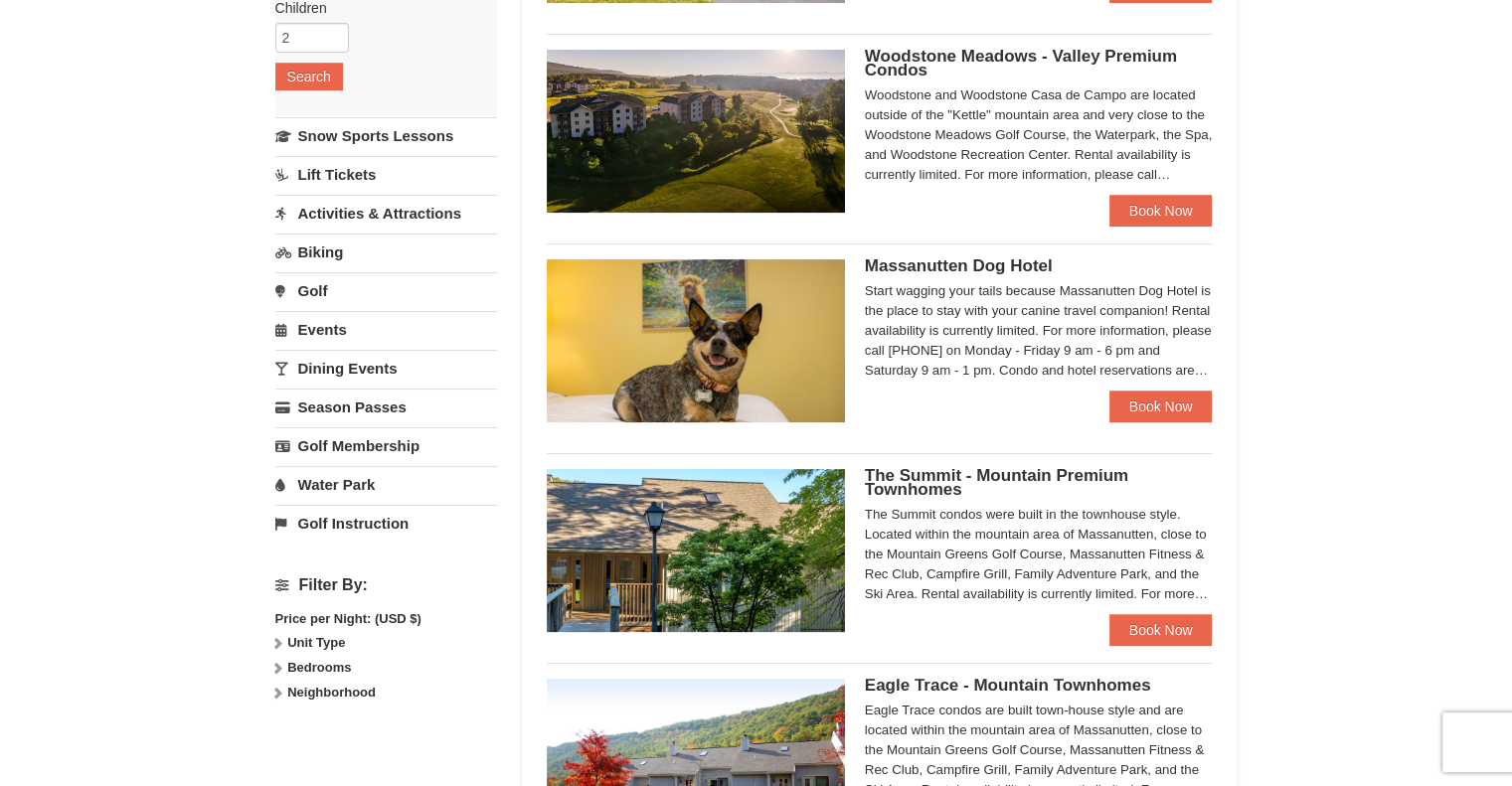 scroll, scrollTop: 378, scrollLeft: 0, axis: vertical 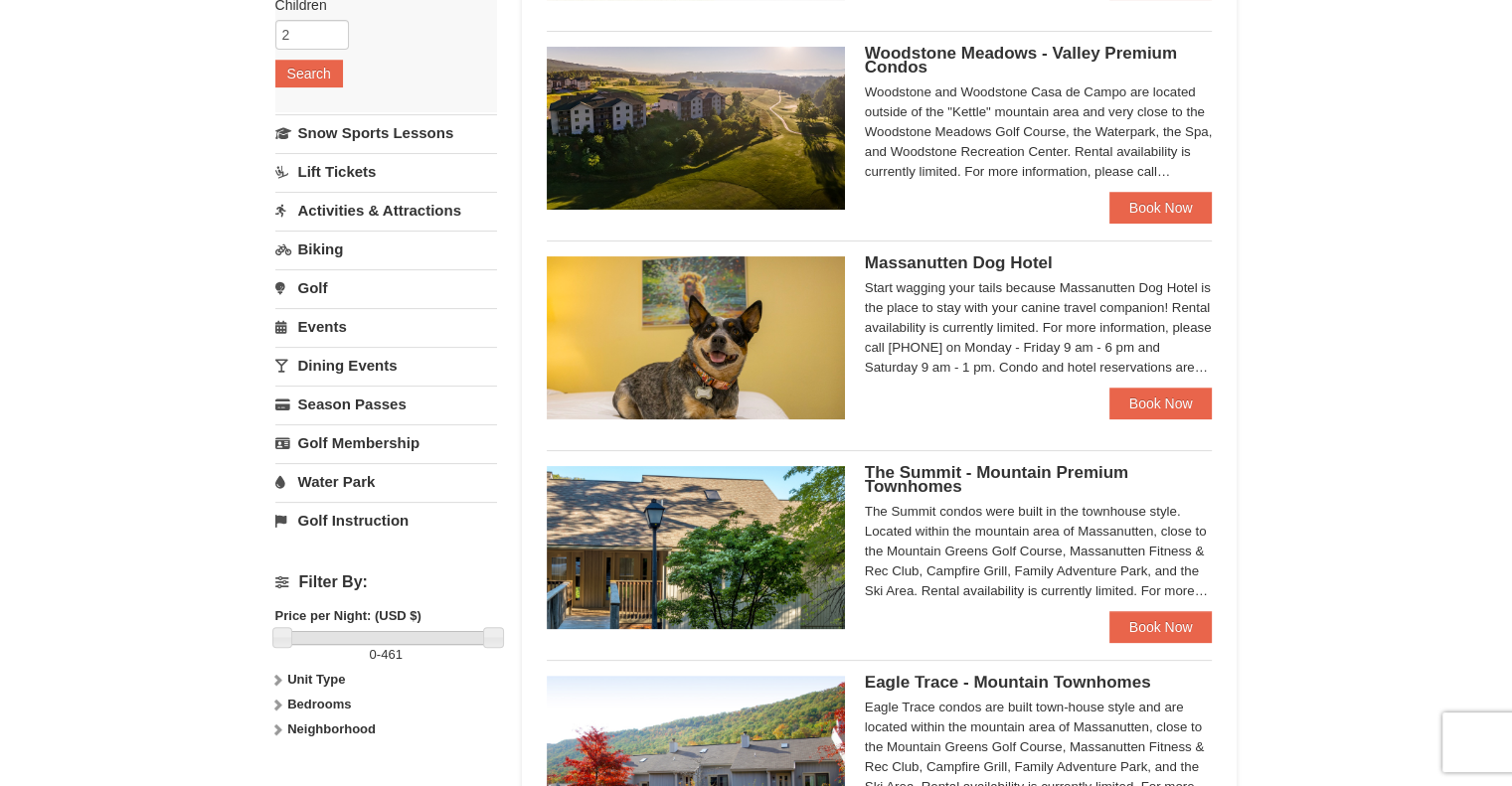 click on "Golf Instruction" at bounding box center [386, 520] 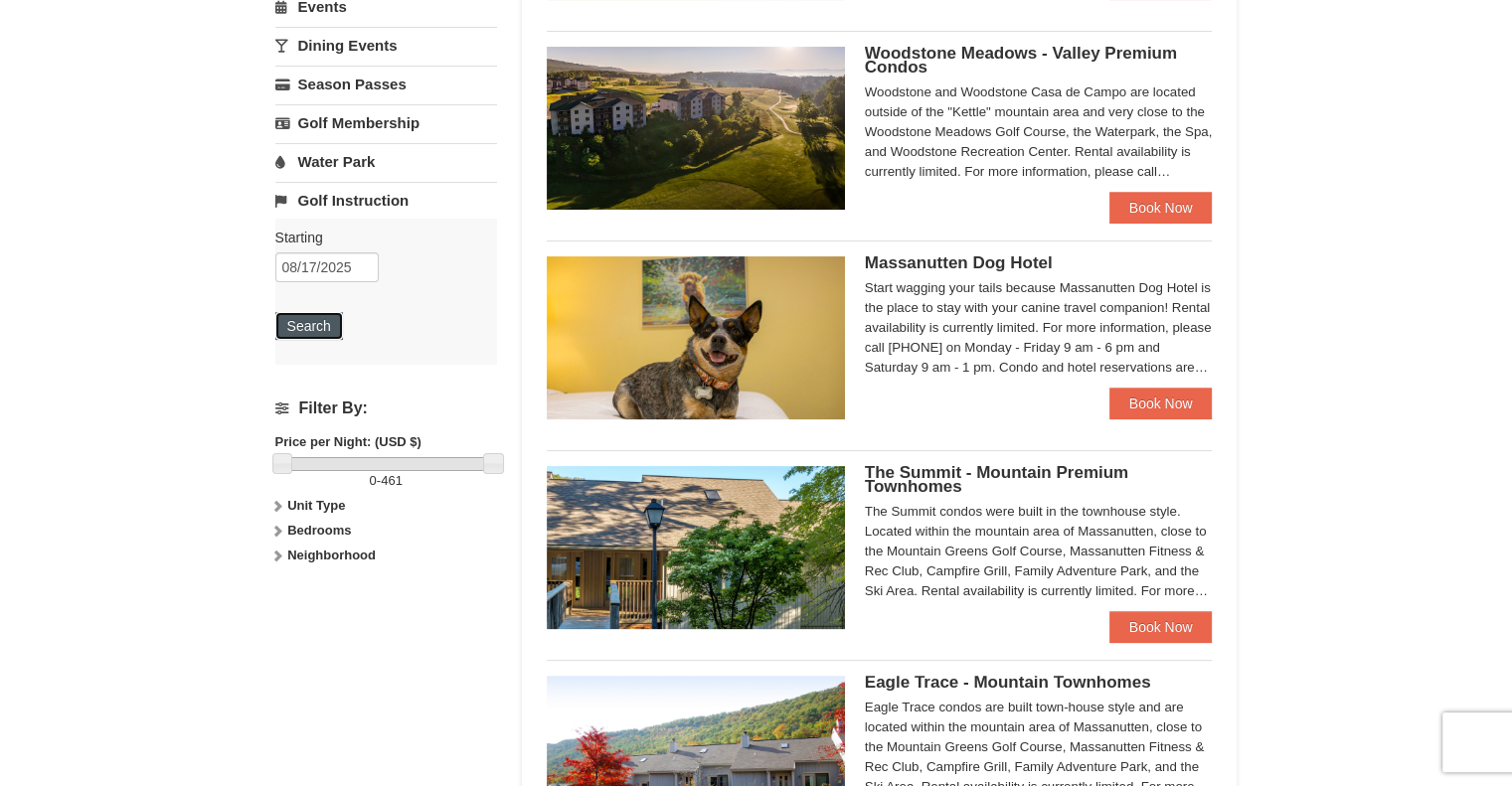 click on "Search" at bounding box center [309, 326] 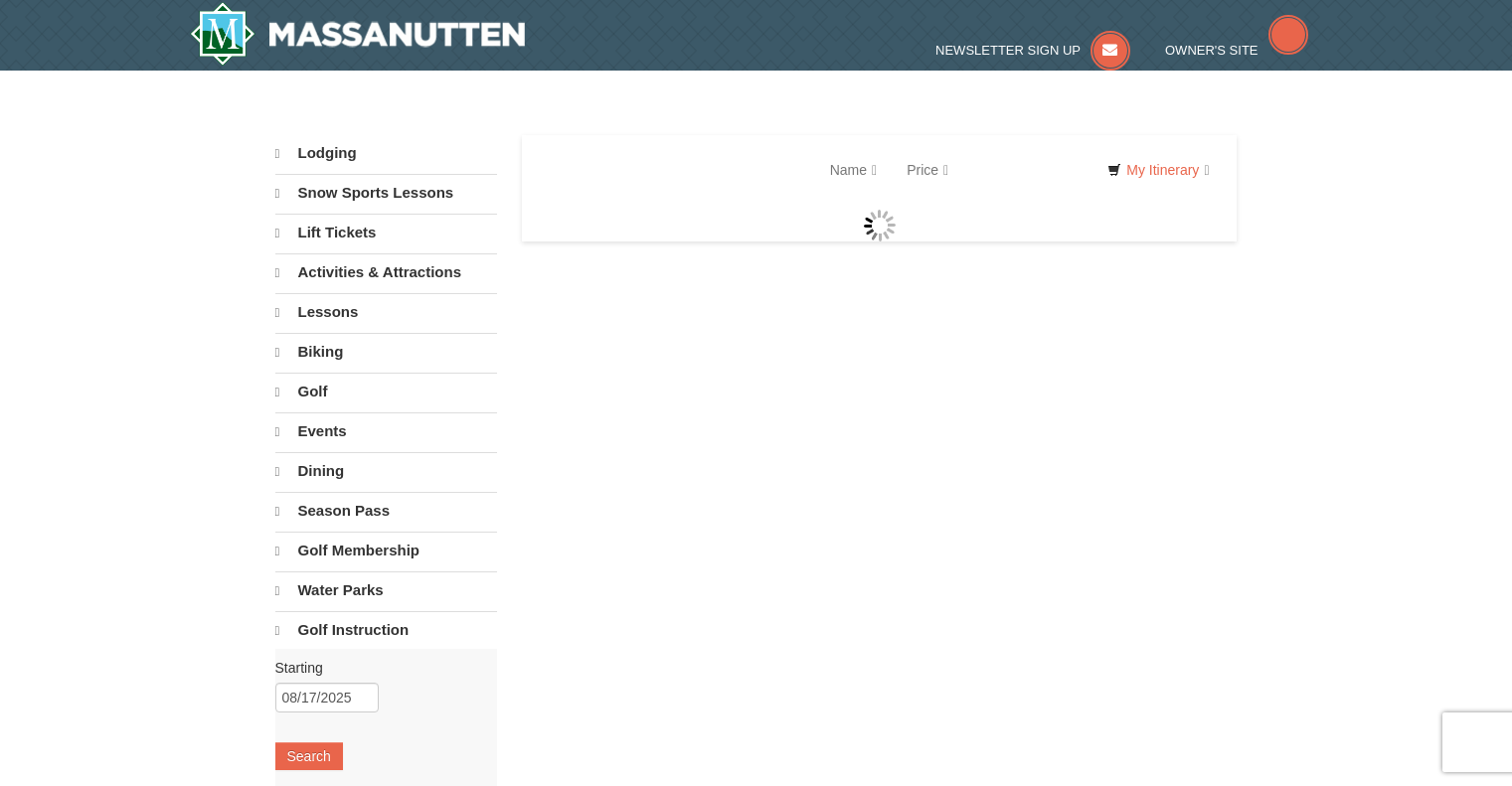 scroll, scrollTop: 0, scrollLeft: 0, axis: both 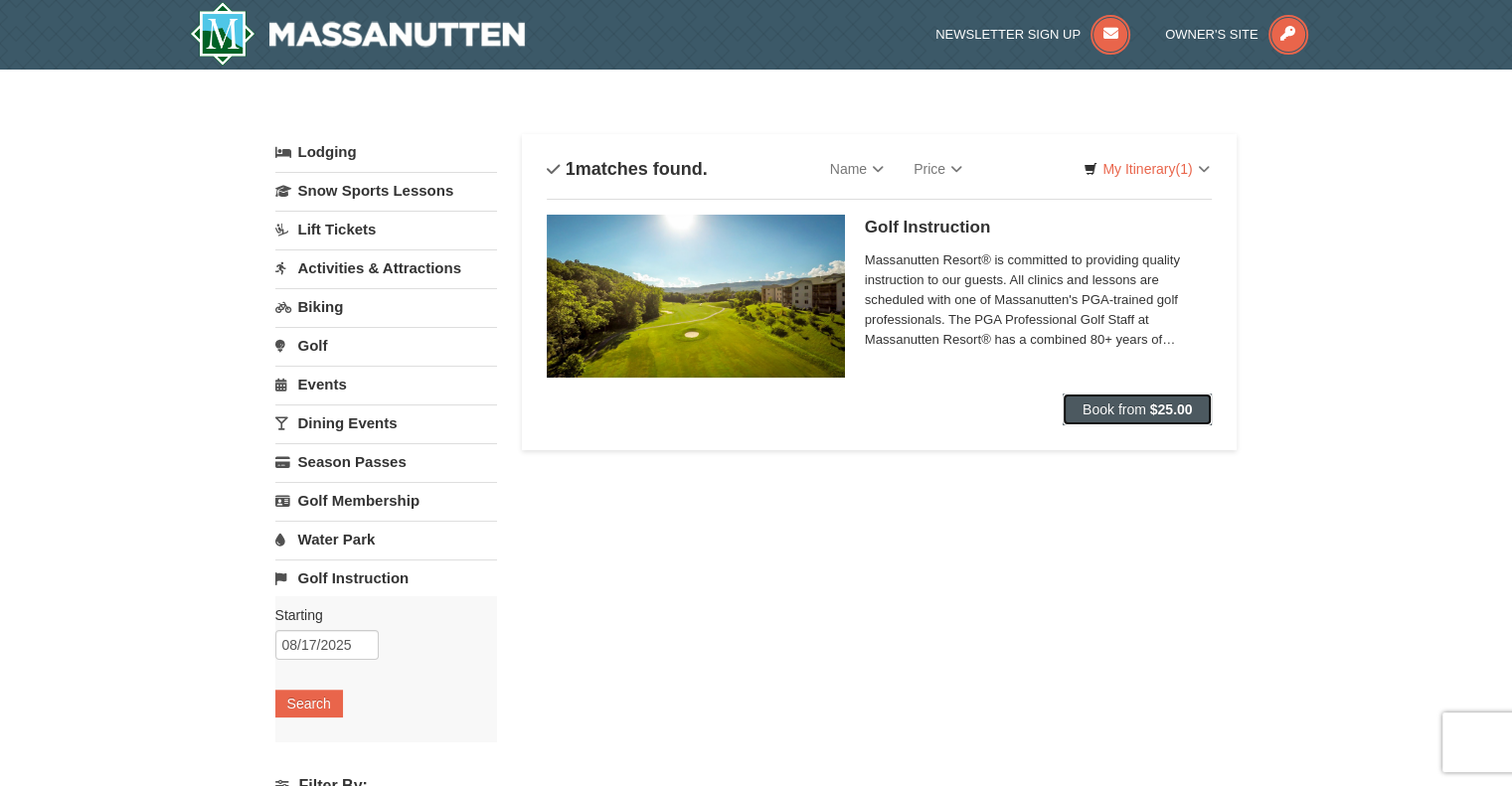 click on "$25.00" at bounding box center (1171, 409) 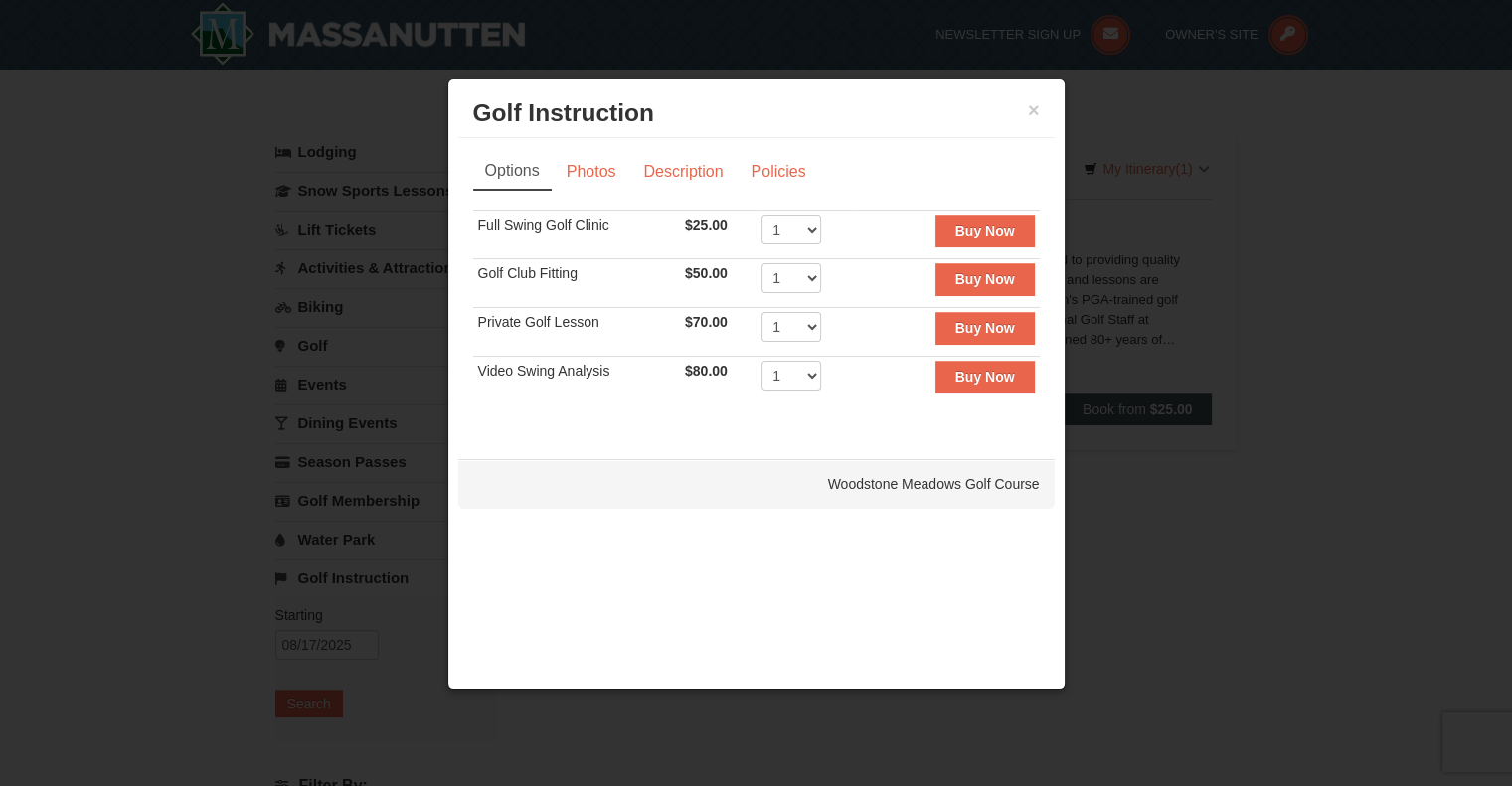 click at bounding box center [756, 393] 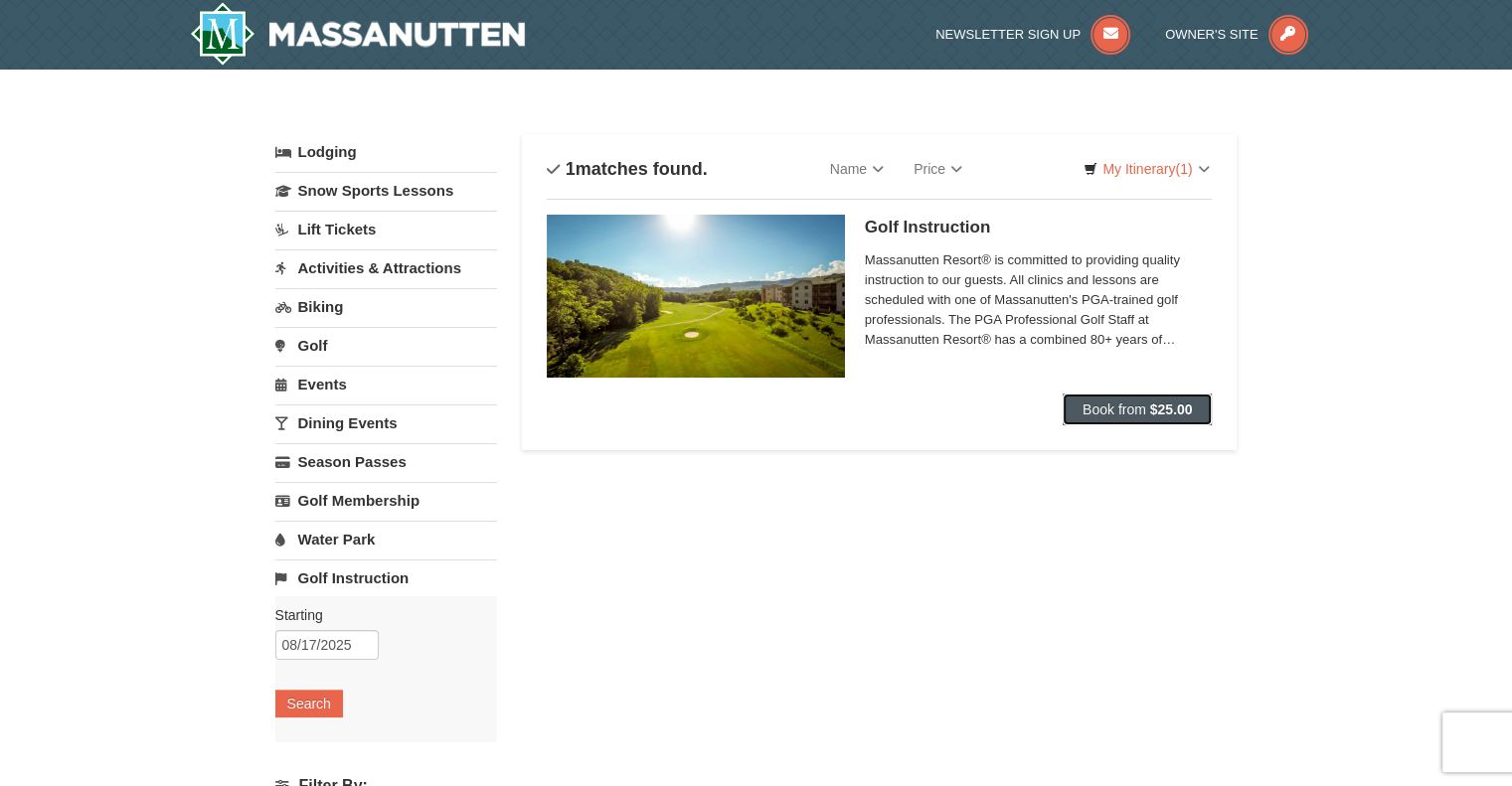 click on "$25.00" at bounding box center (1171, 409) 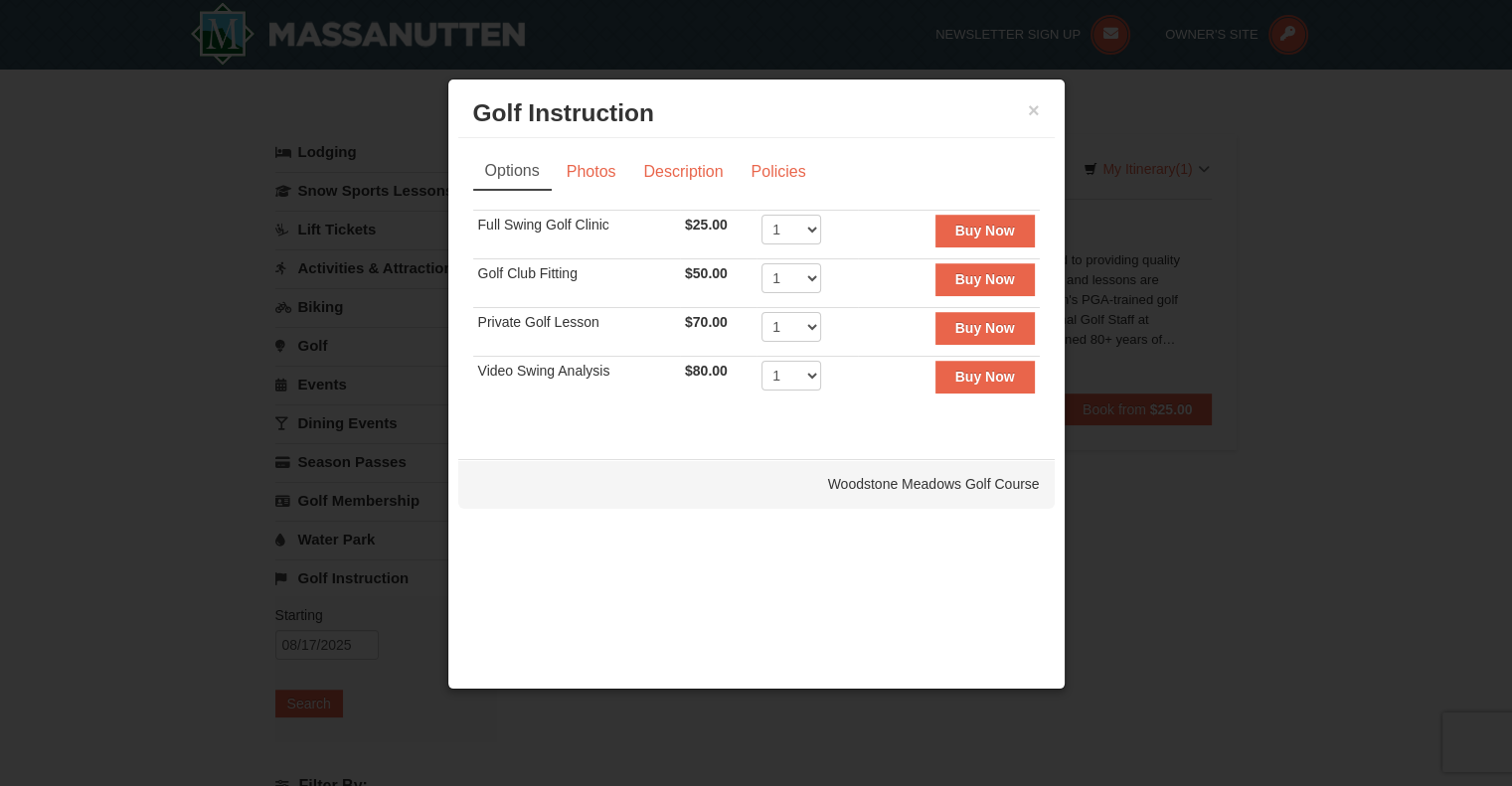 click on "Full Swing Golf Clinic" at bounding box center (577, 235) 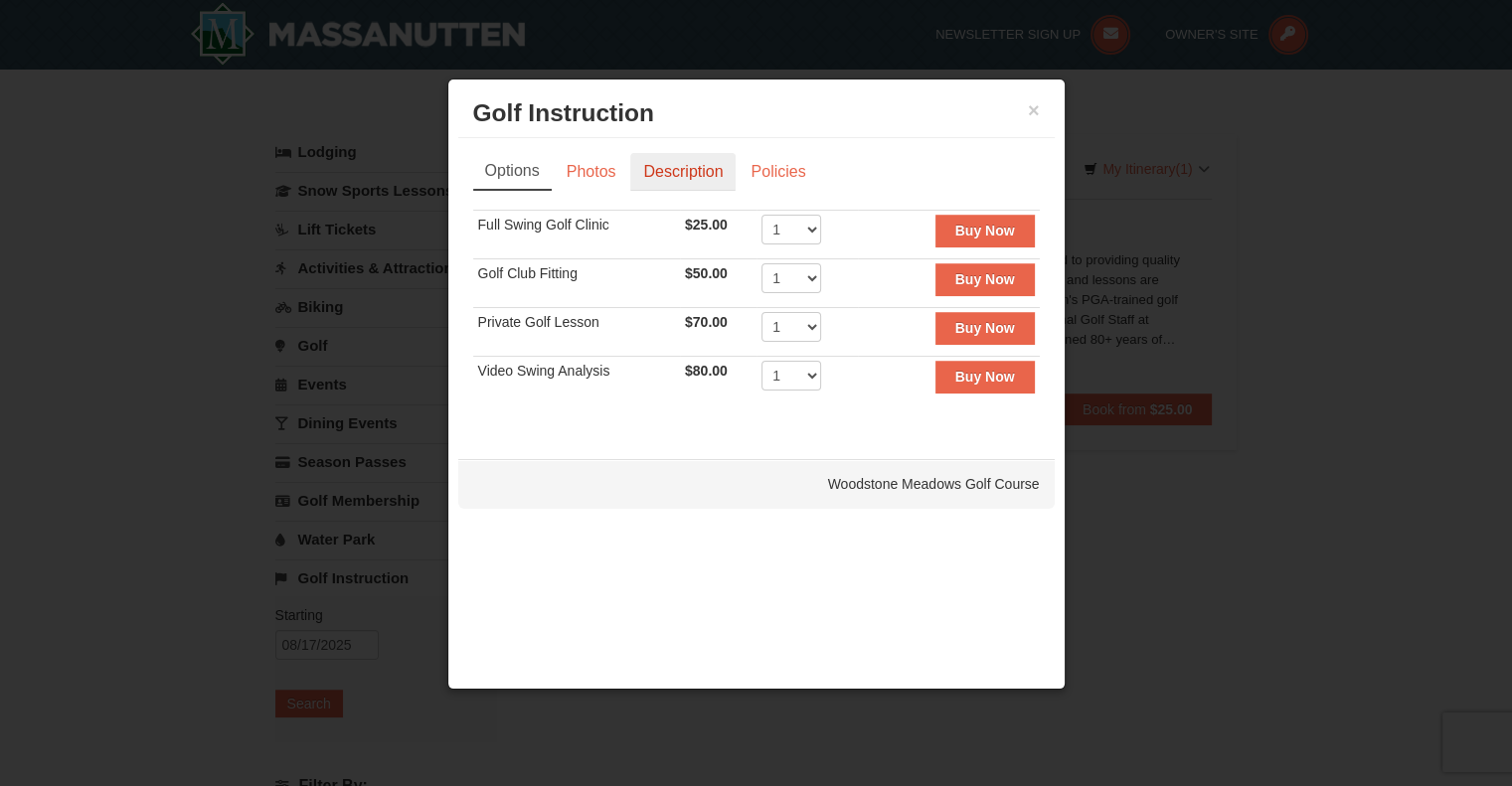 click on "Description" at bounding box center (683, 172) 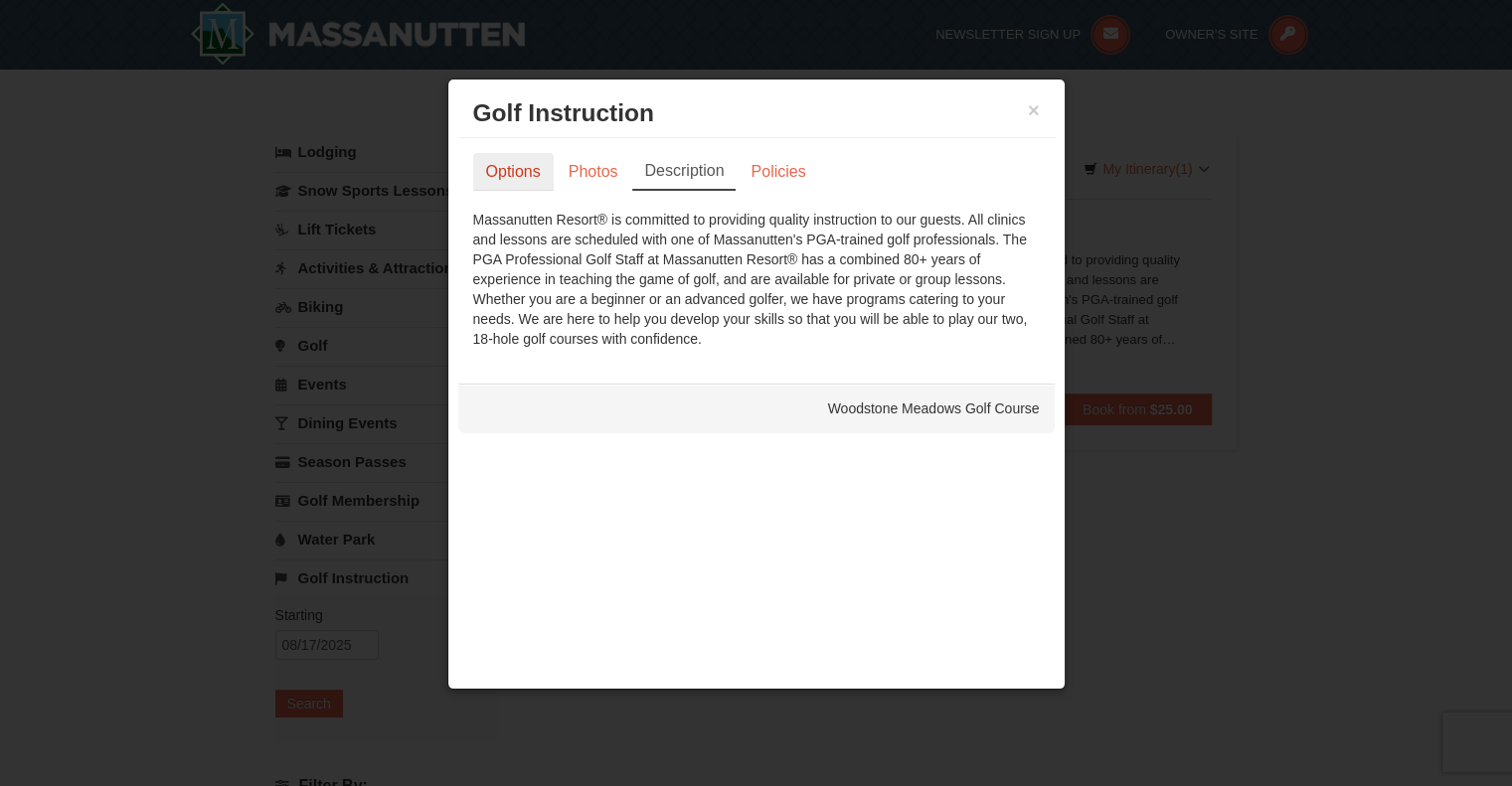 click on "Options" at bounding box center [513, 172] 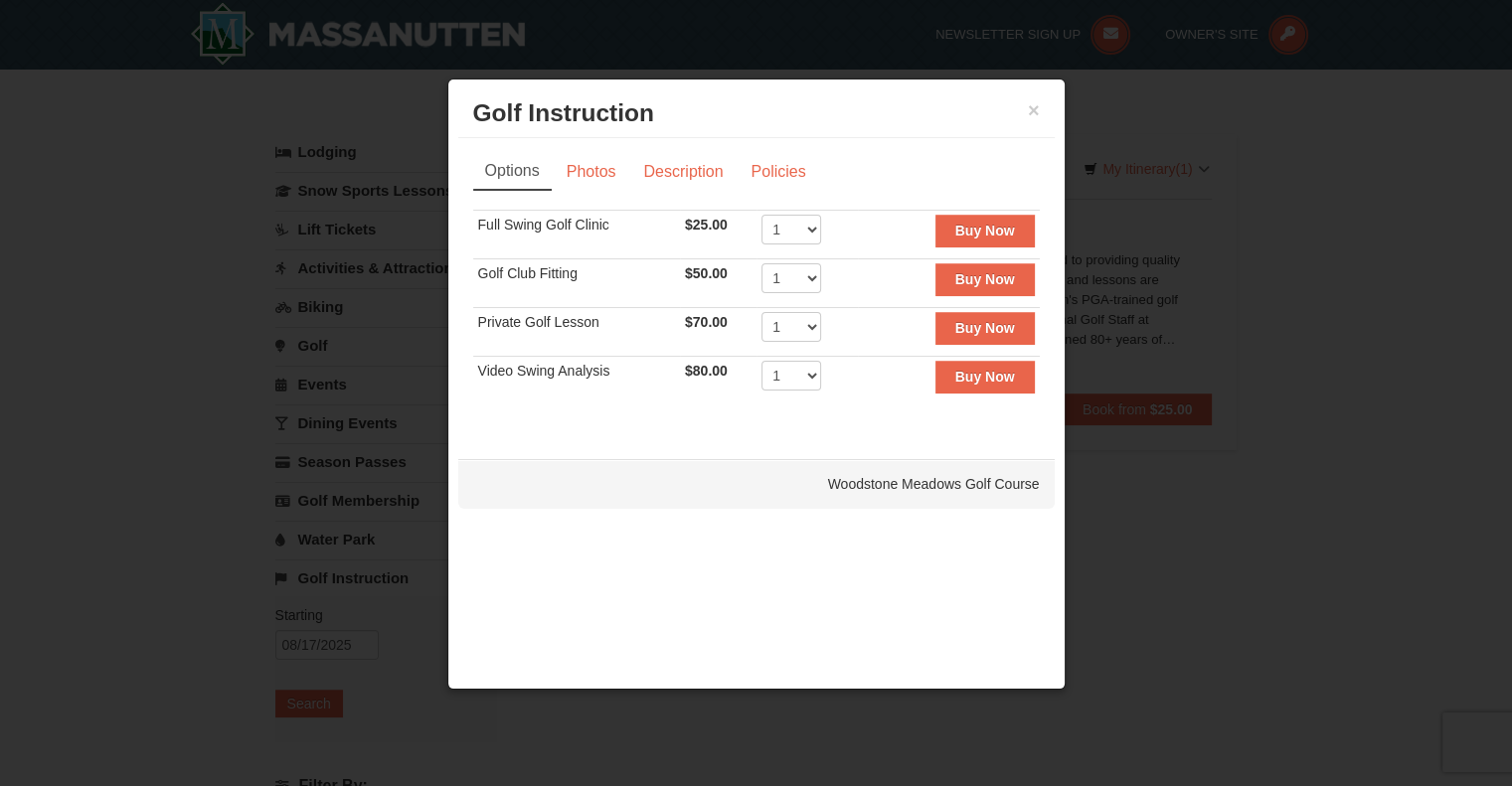 click on "Full Swing Golf Clinic" at bounding box center [577, 235] 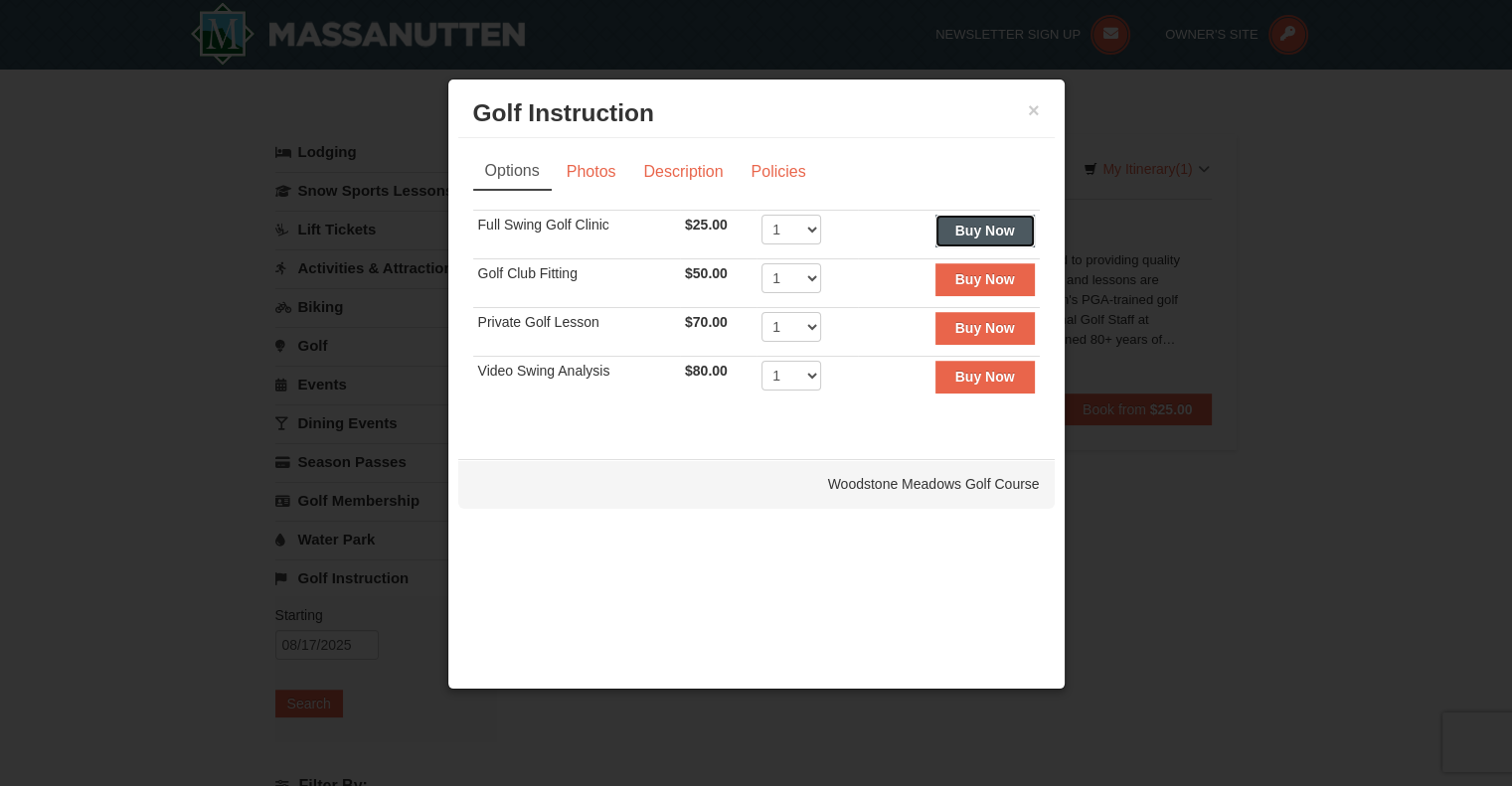 click on "Buy Now" at bounding box center (985, 231) 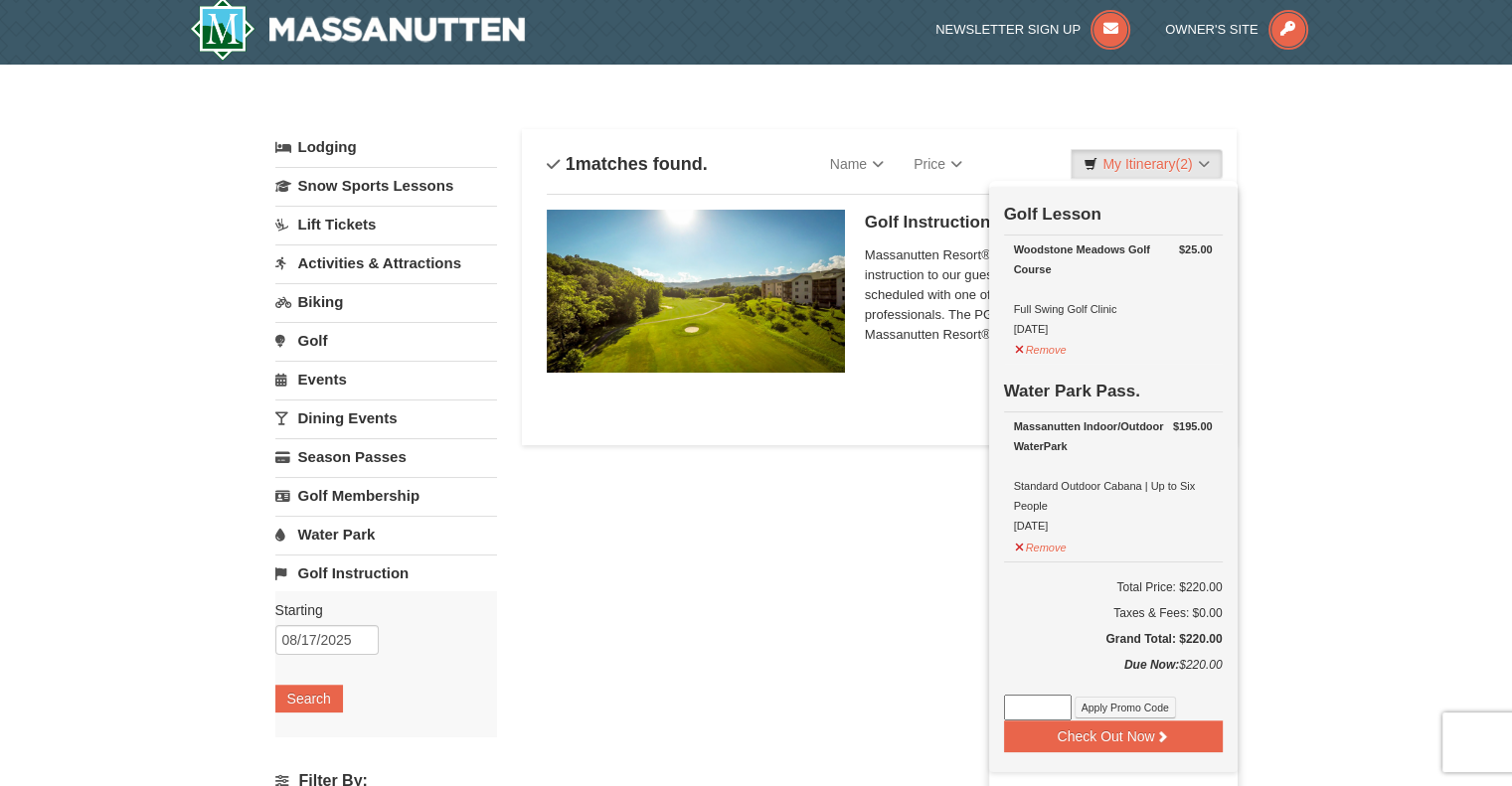 scroll, scrollTop: 6, scrollLeft: 0, axis: vertical 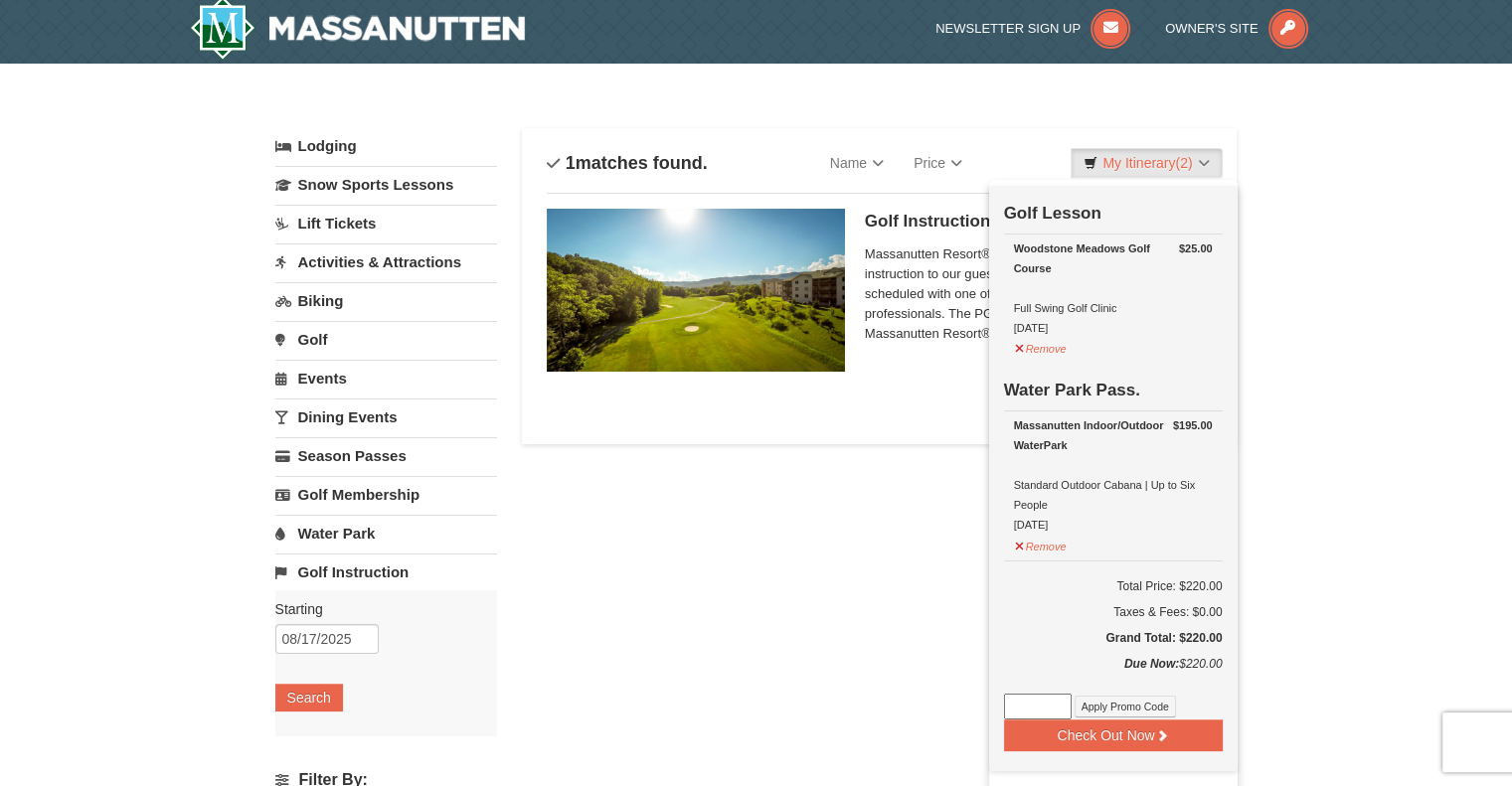 click on "Golf Instruction  Woodstone Meadows Golf Course
Massanutten Resort® is committed to providing quality instruction to our guests. All clinics and lessons are scheduled with one of Massanutten's PGA-trained golf professionals.
The PGA Professional Golf Staff at Massanutten Resort® has a combined 80+ years of experience in teaching the game of golf, and are available for private or group lessons. Whether you are a beginner or an advanced golfer, we have programs catering to your needs. We are here to help you develop your skills so that you will be able to play our two, 18-hole golf courses with confidence.
Book from   $25.00" at bounding box center [880, 313] 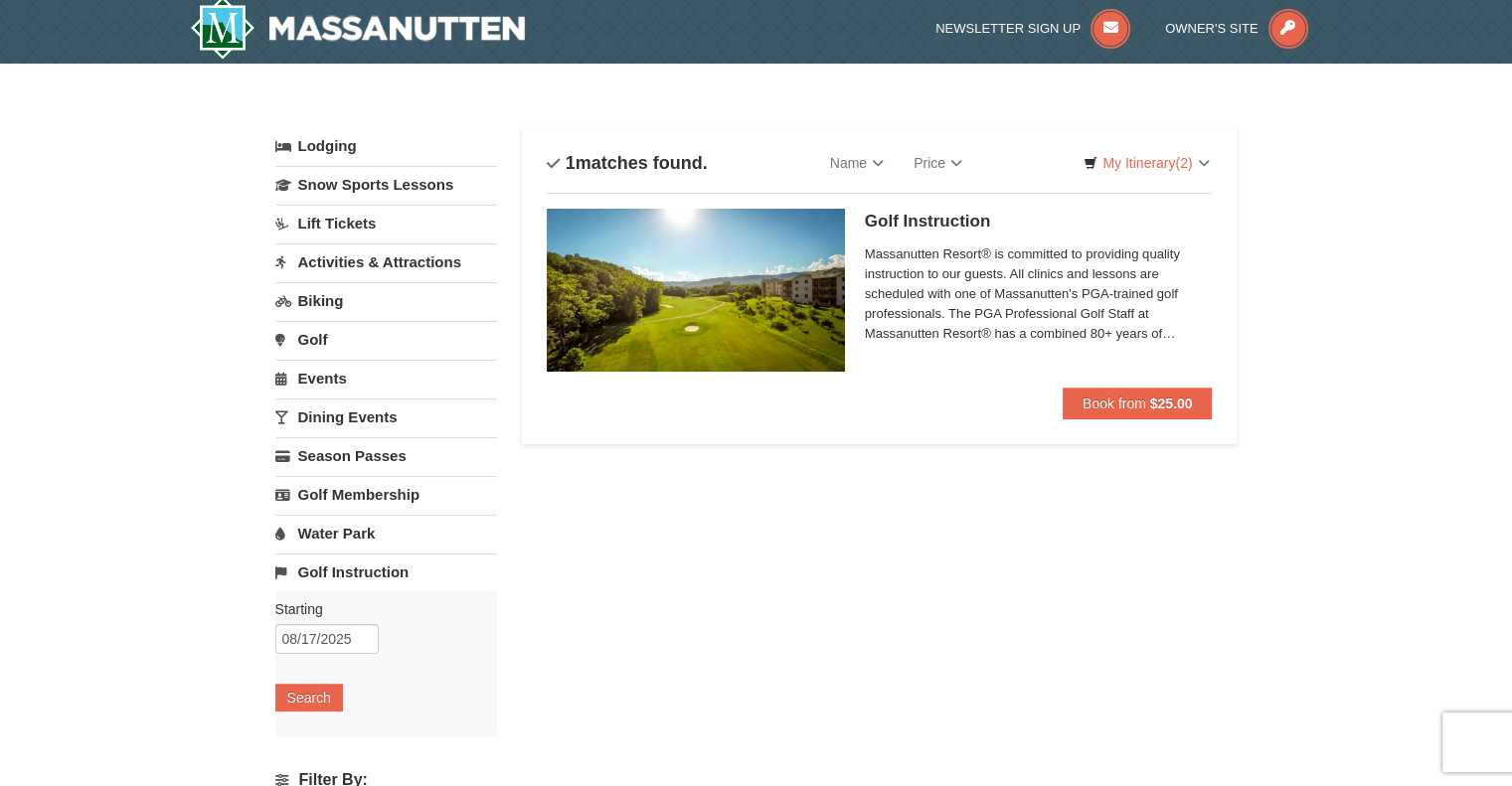 click on "Activities & Attractions" at bounding box center (386, 261) 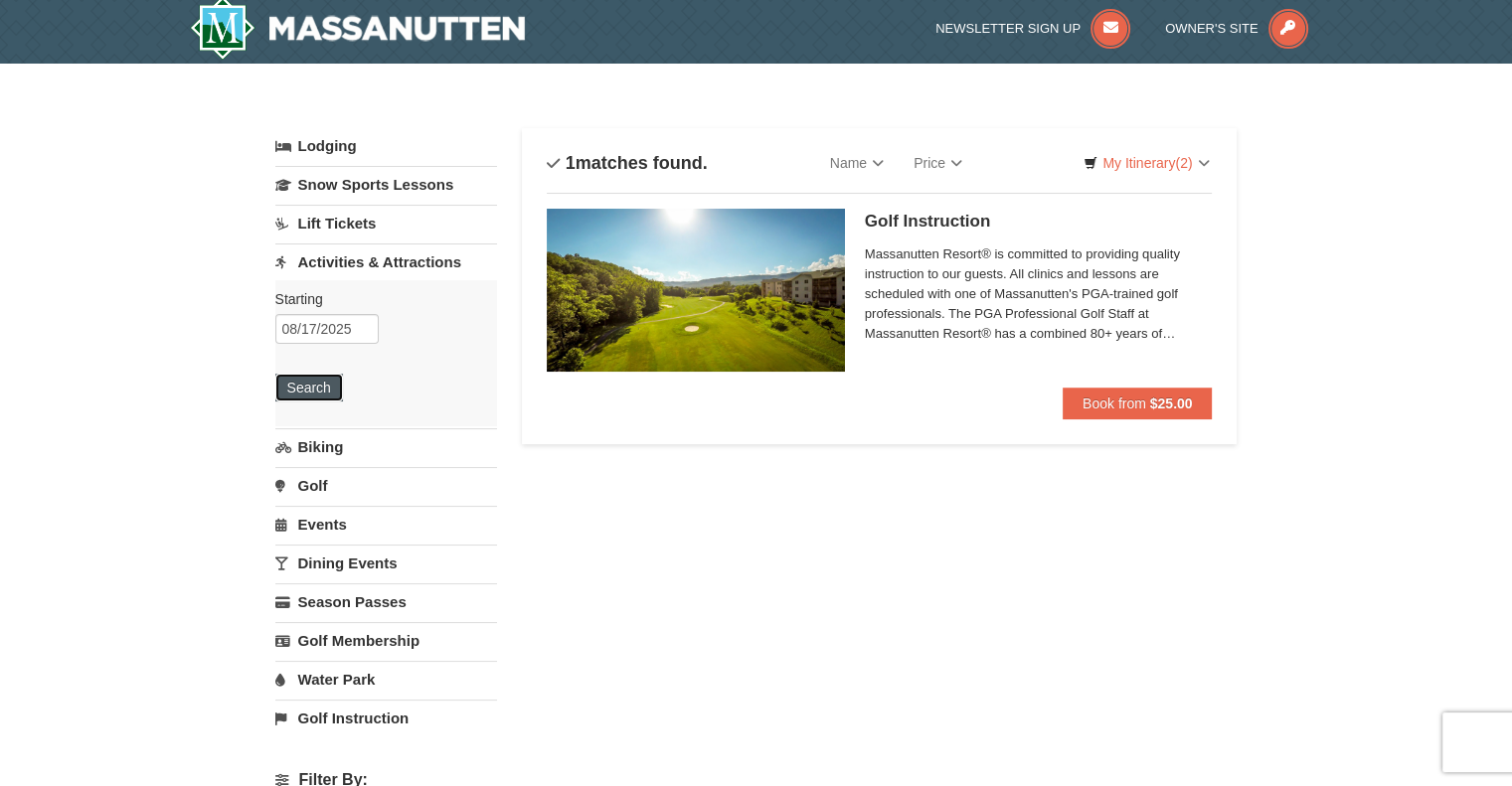 click on "Search" at bounding box center (309, 388) 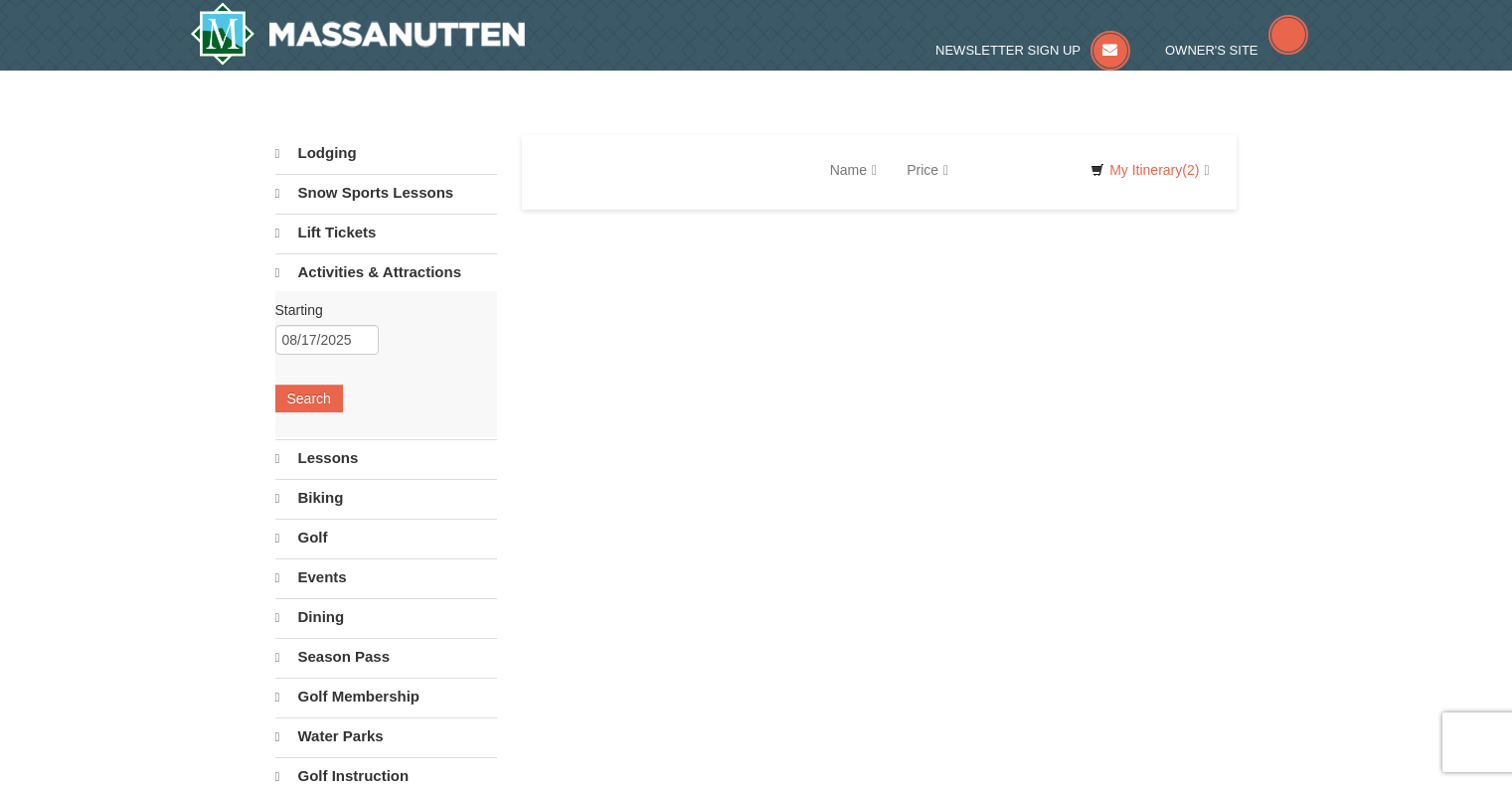 scroll, scrollTop: 0, scrollLeft: 0, axis: both 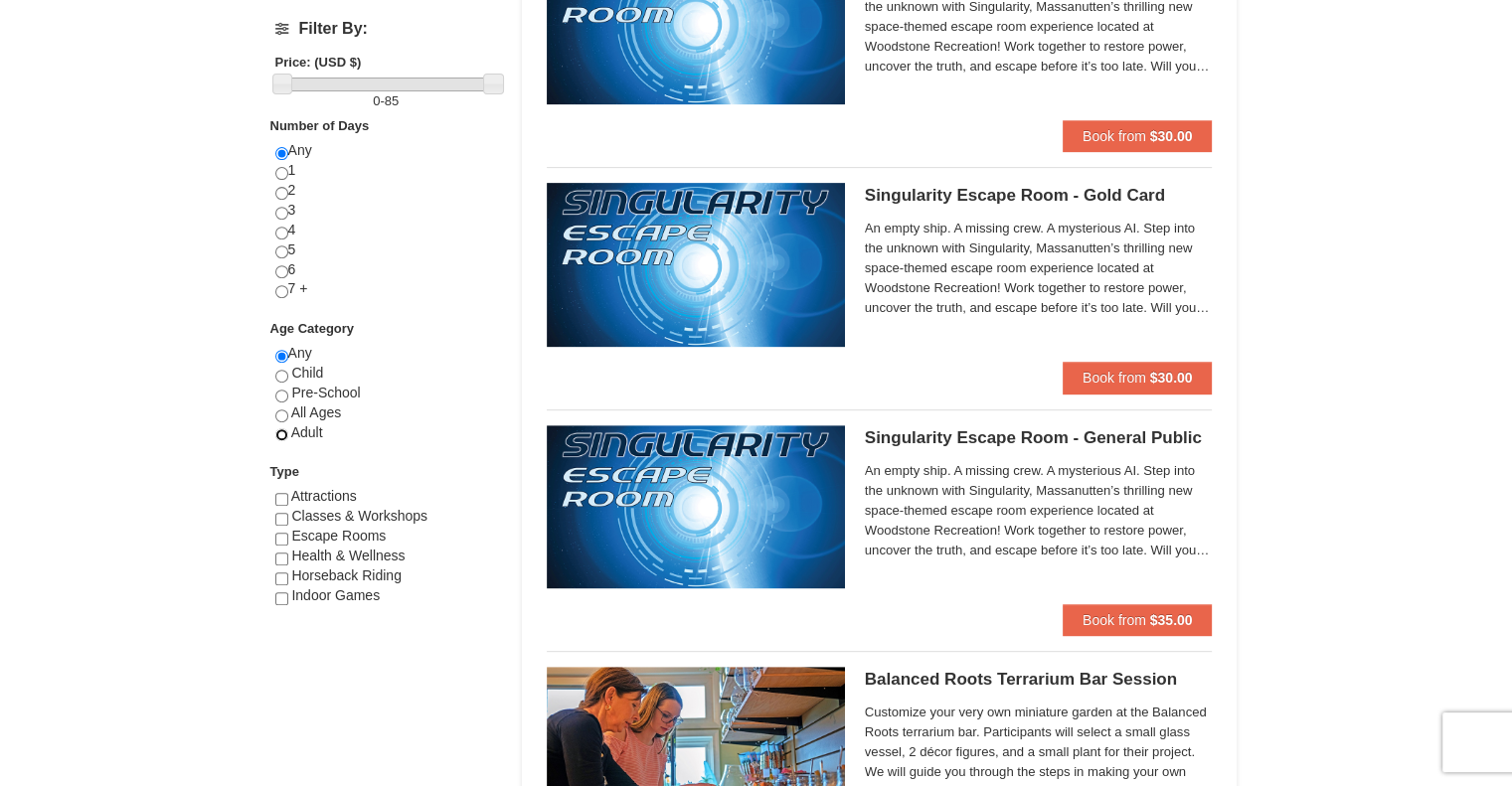 click at bounding box center [281, 434] 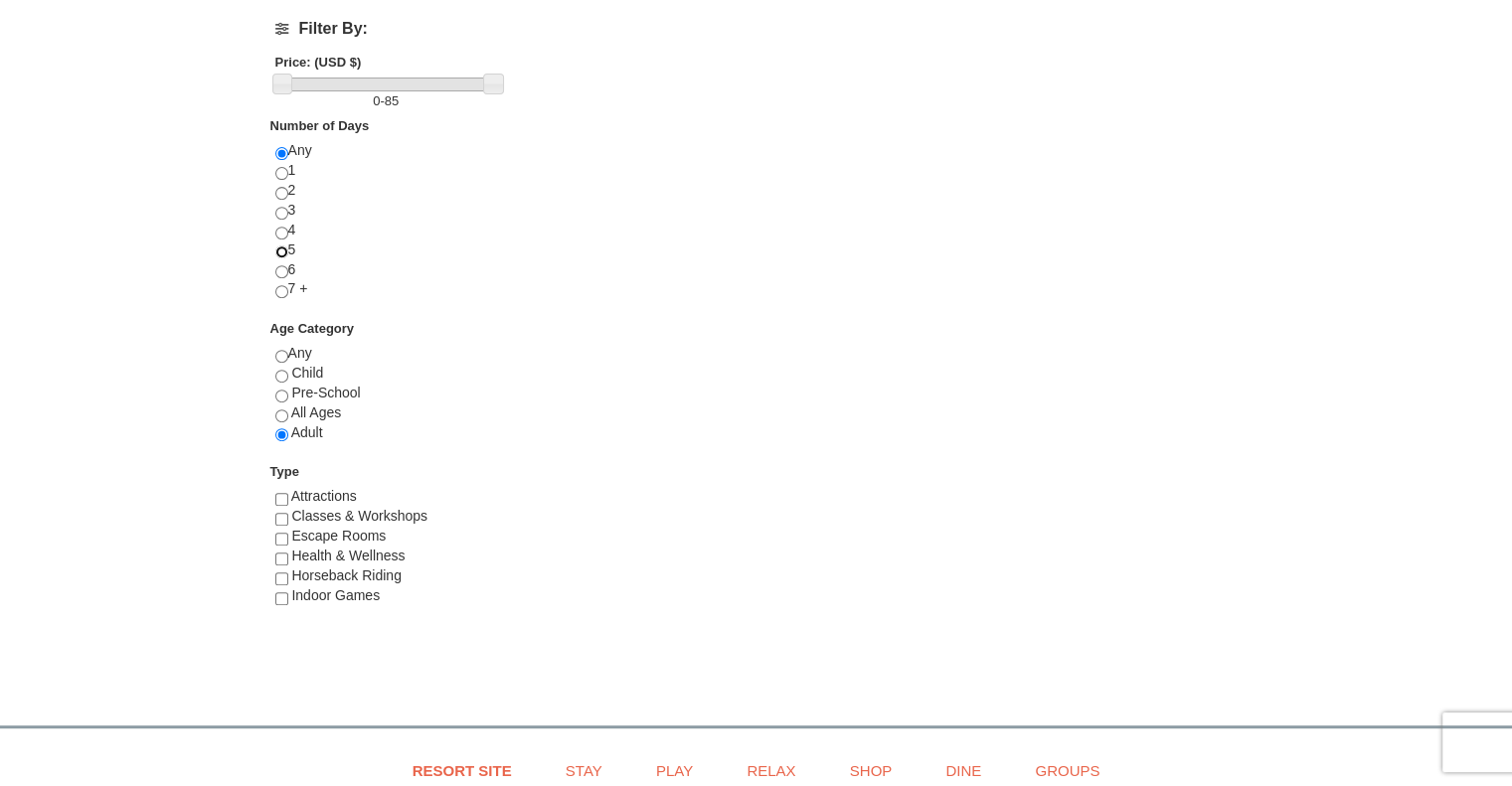 click at bounding box center (281, 251) 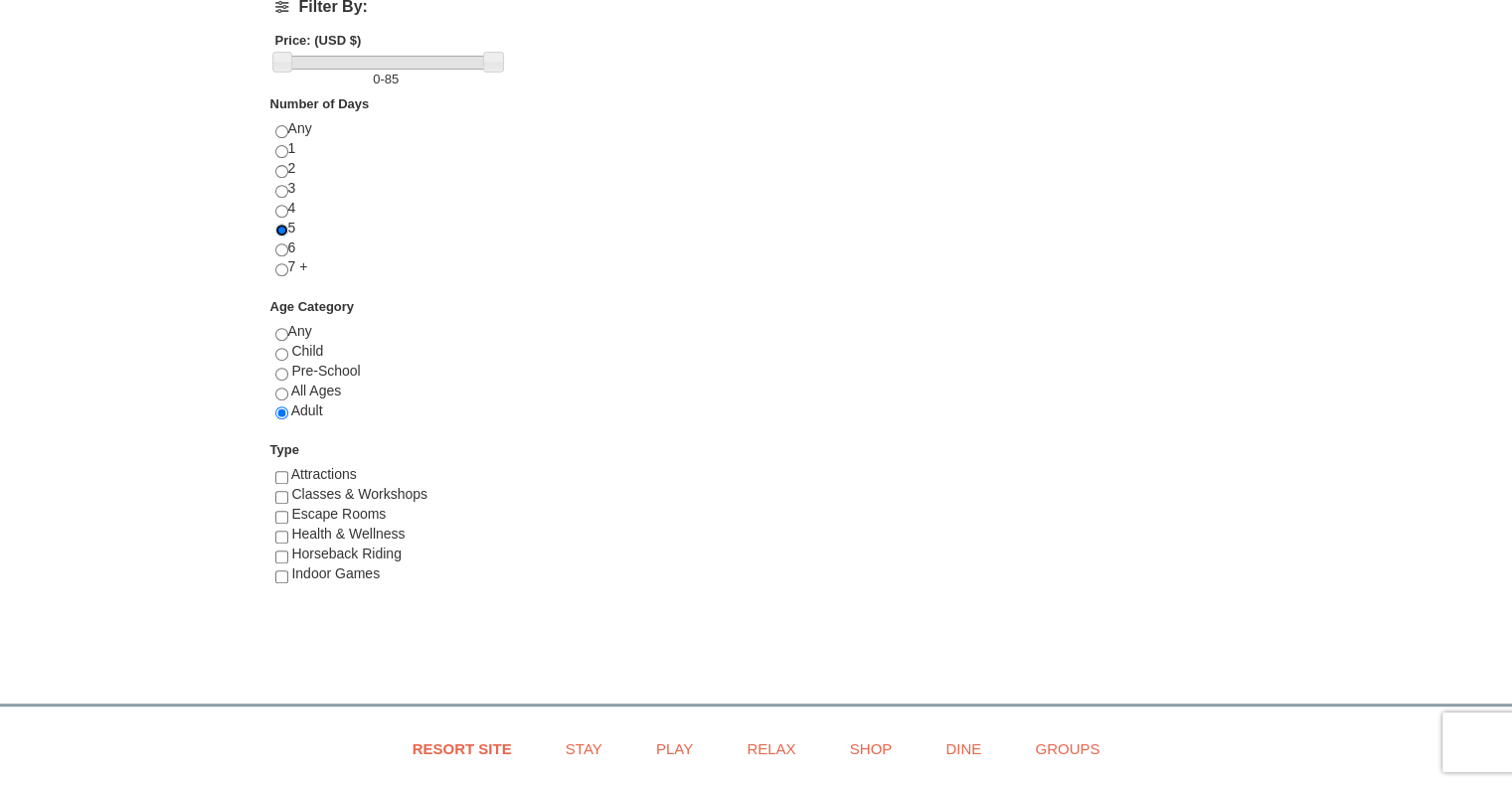 scroll, scrollTop: 780, scrollLeft: 0, axis: vertical 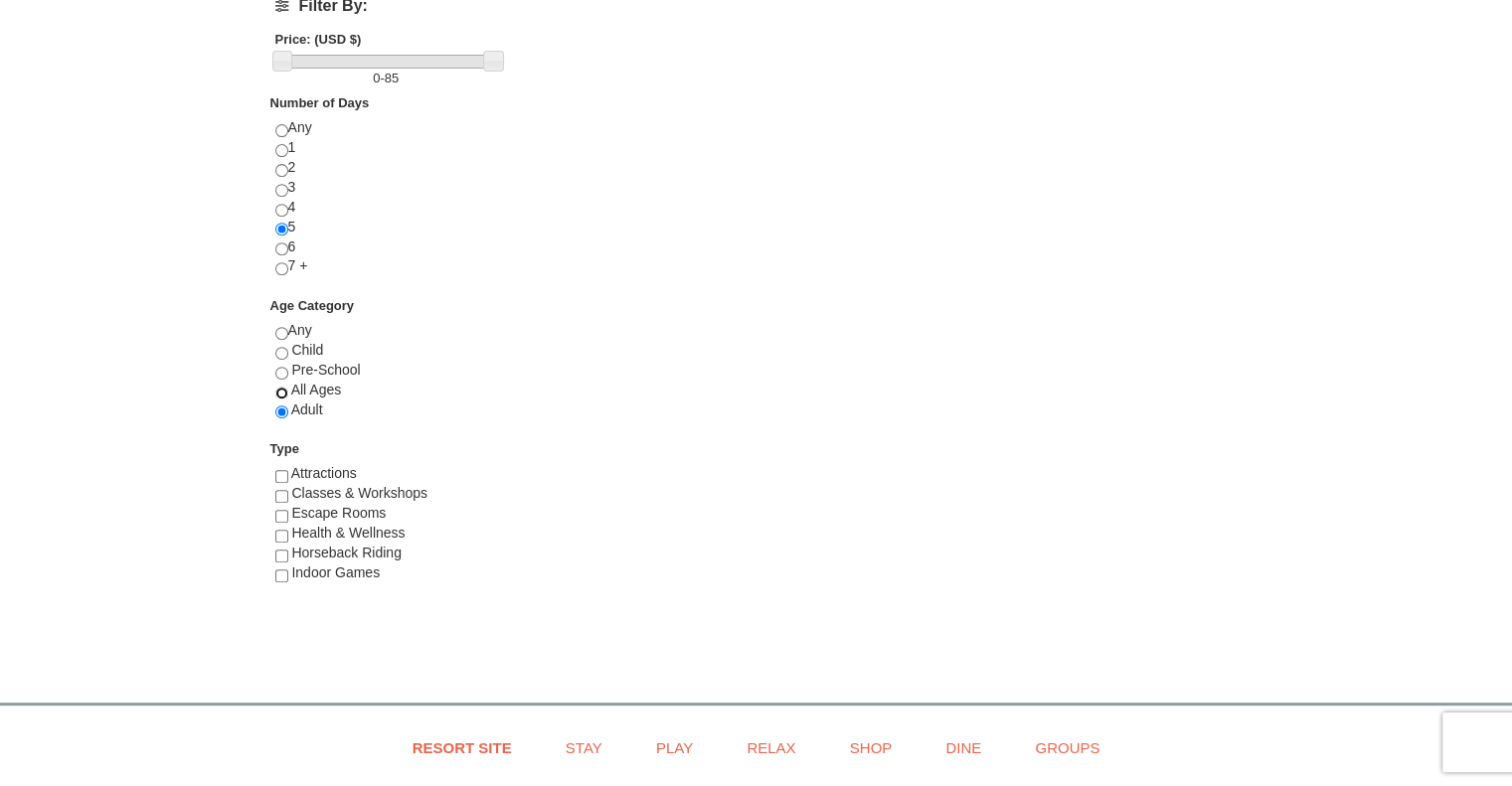 click at bounding box center (281, 393) 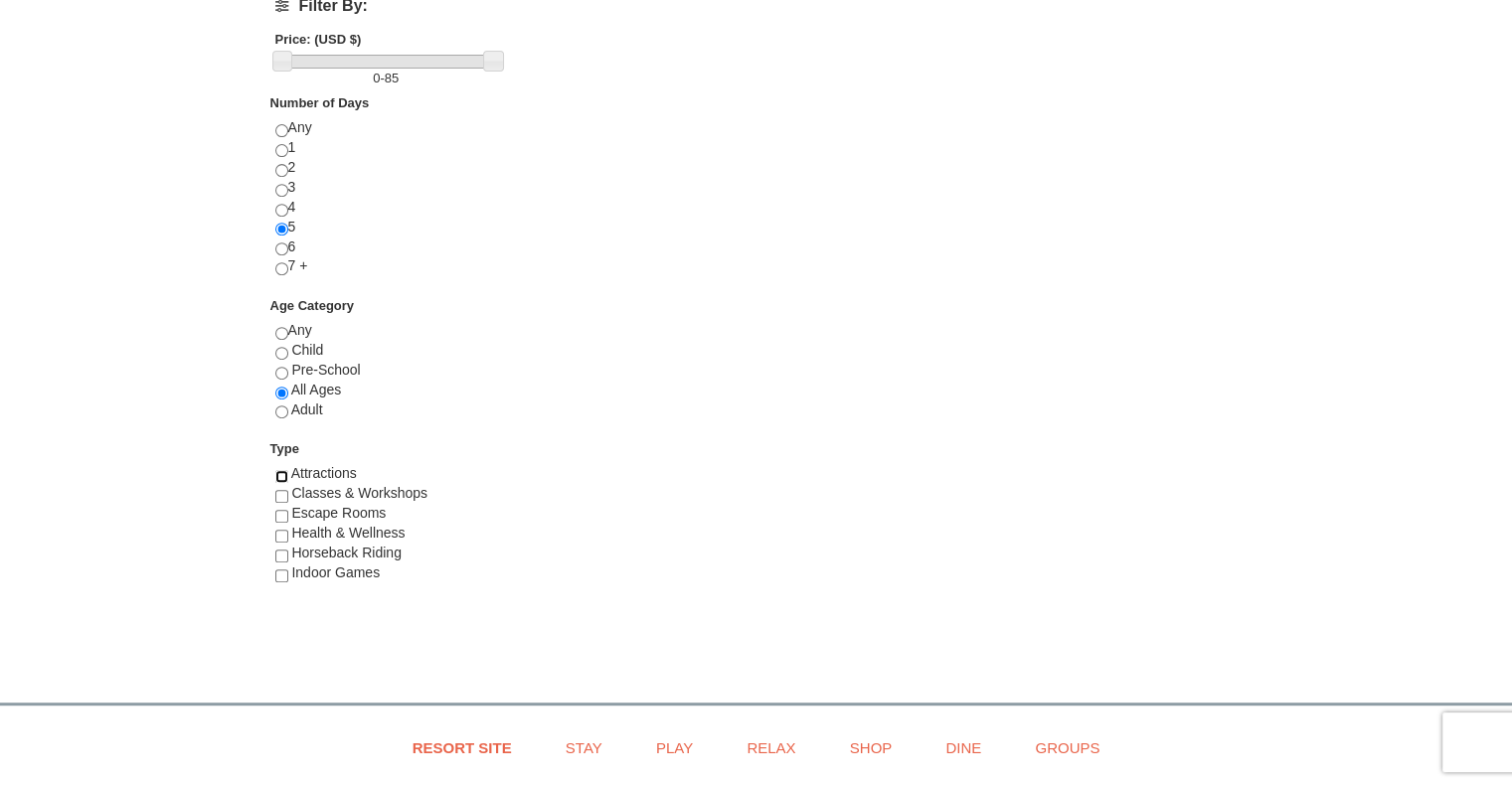 click at bounding box center (281, 476) 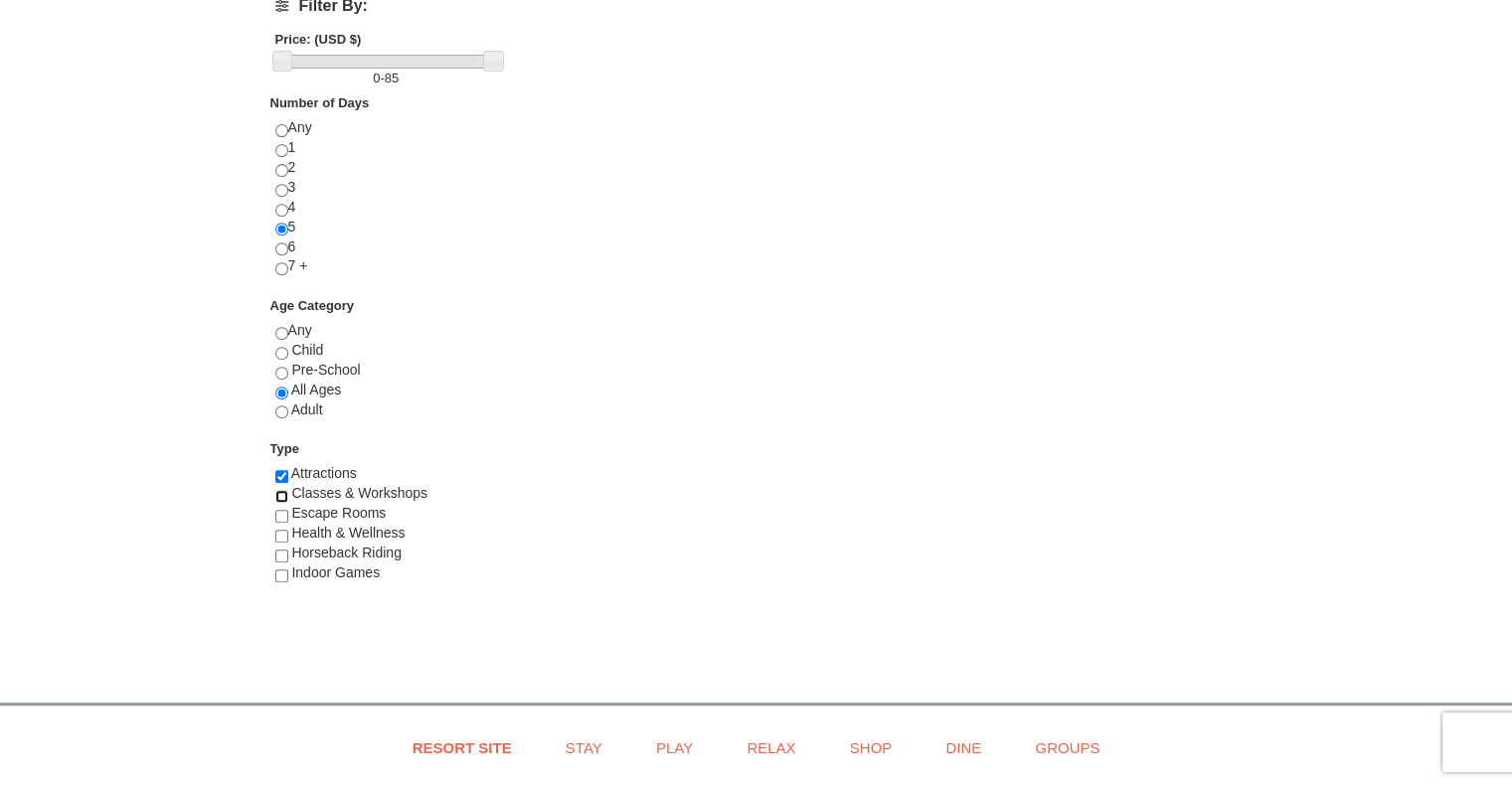 click at bounding box center [281, 496] 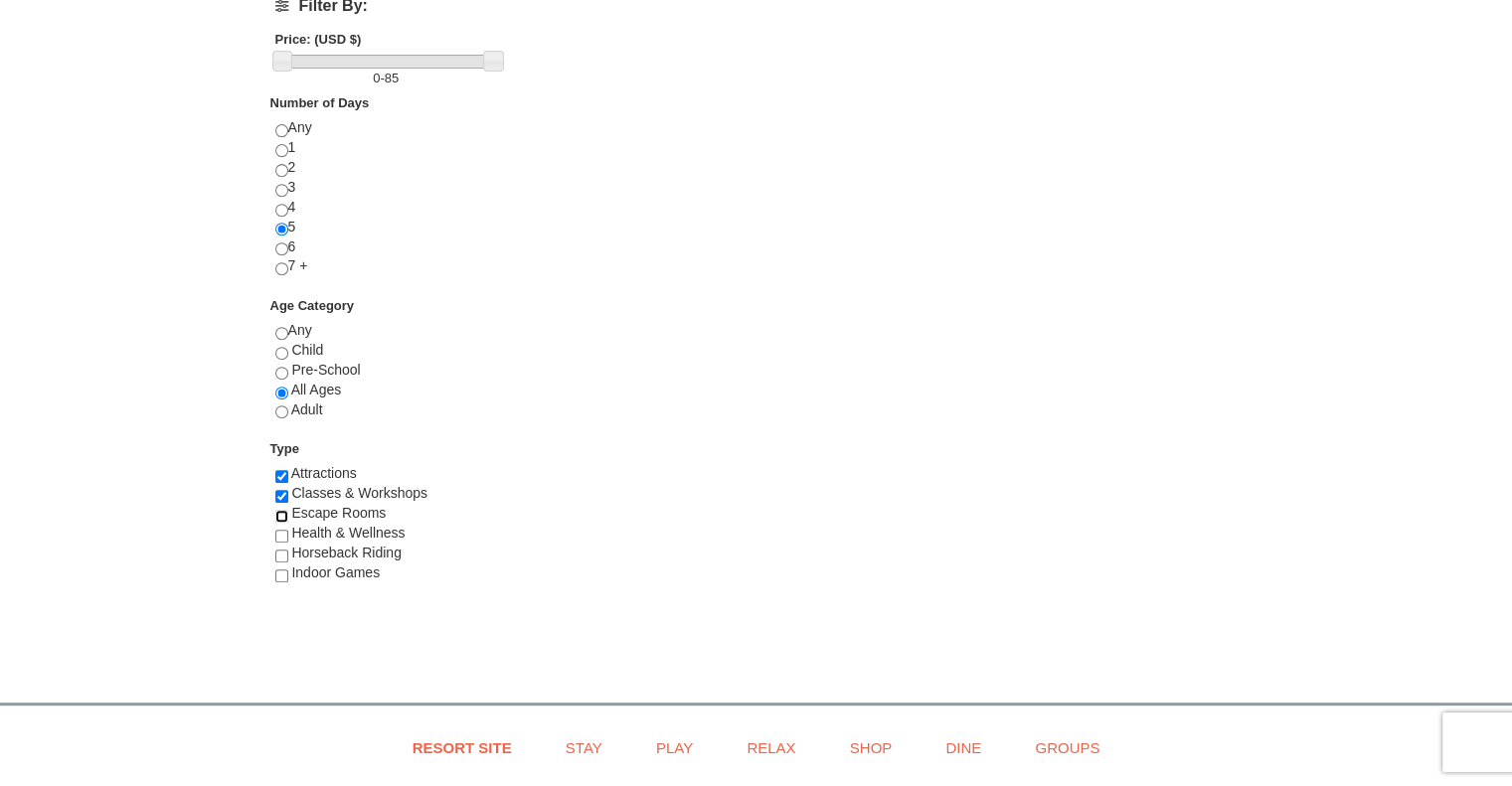click at bounding box center (281, 516) 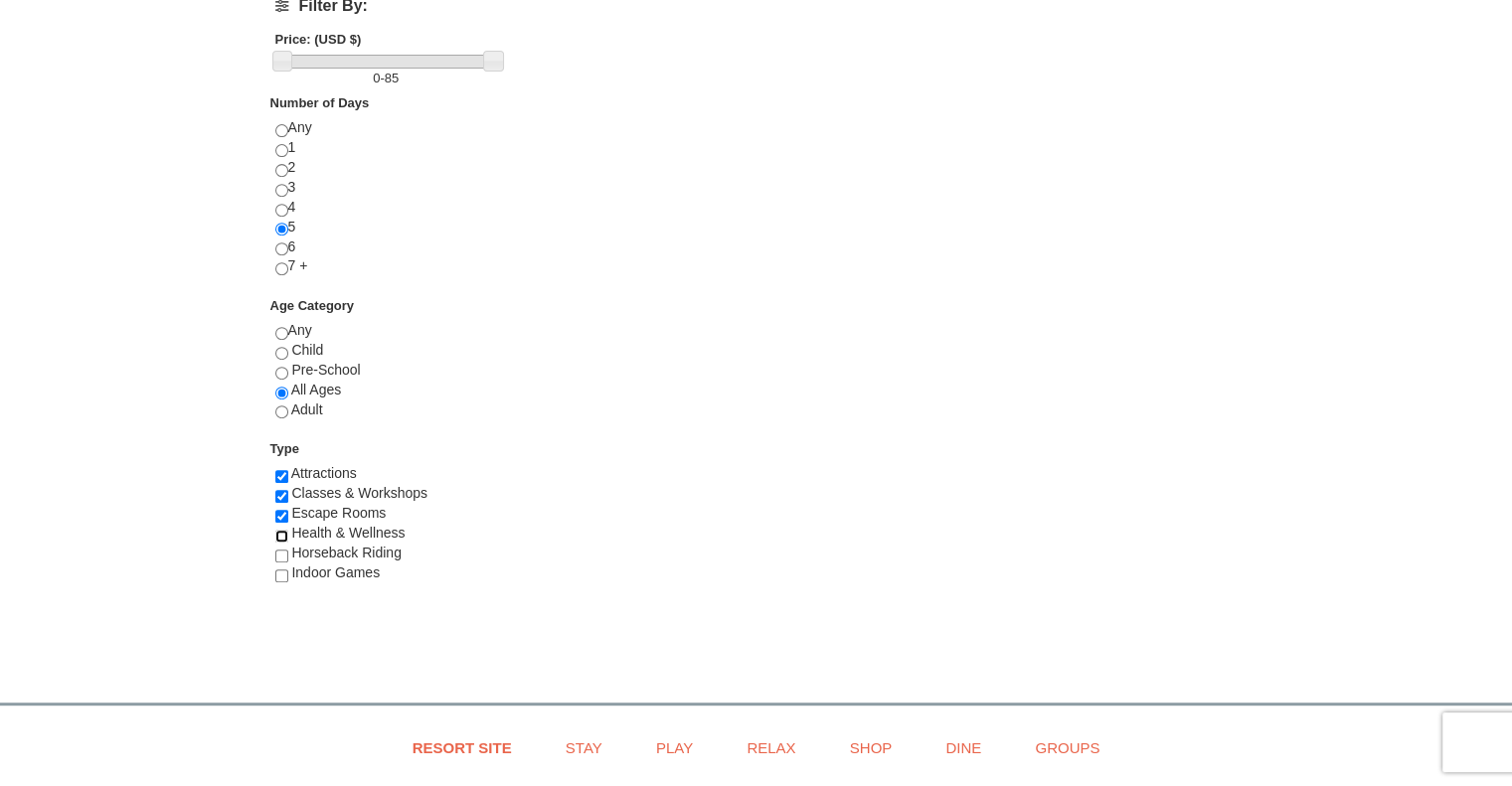 click at bounding box center (281, 536) 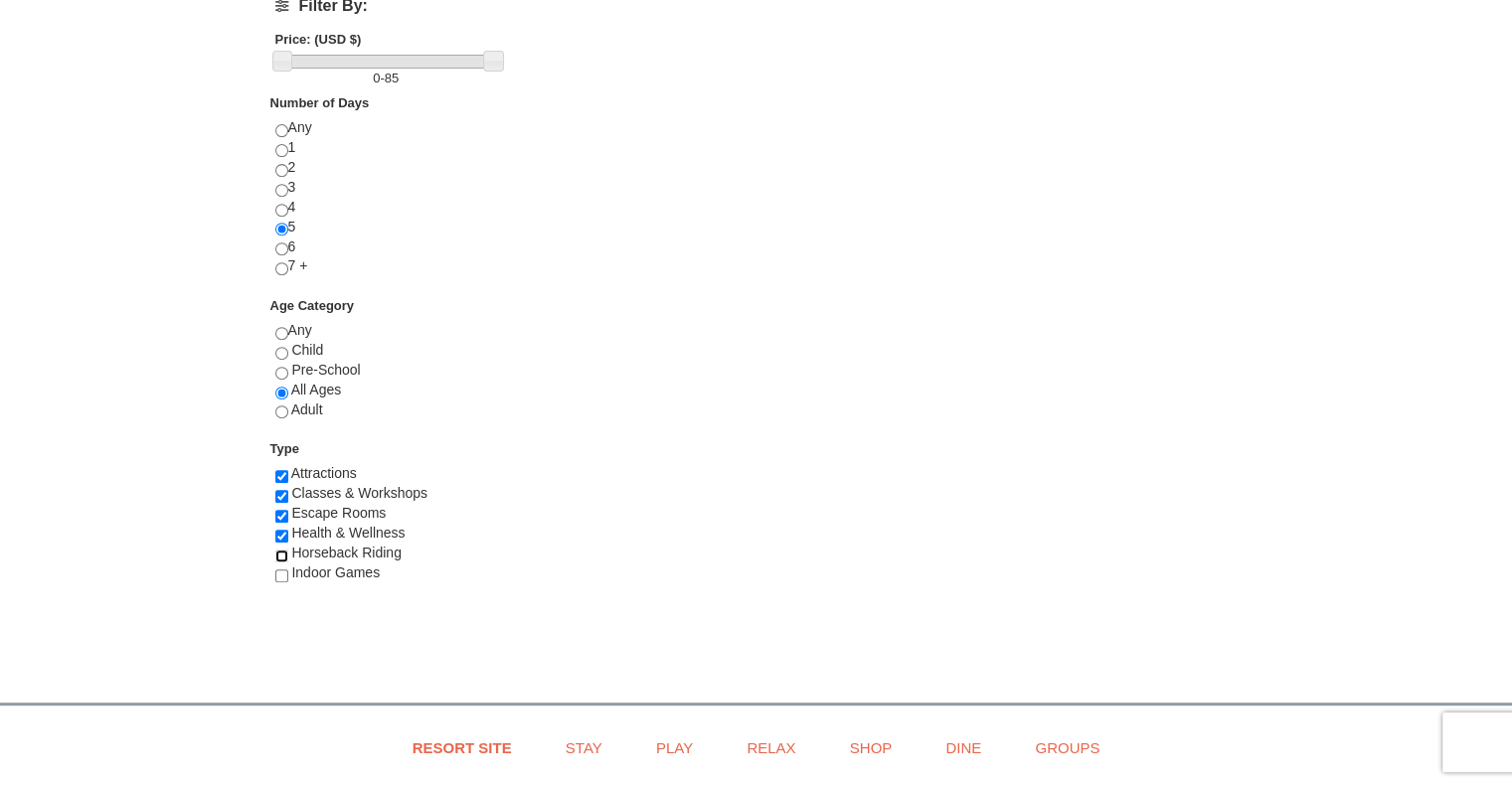 click at bounding box center (281, 555) 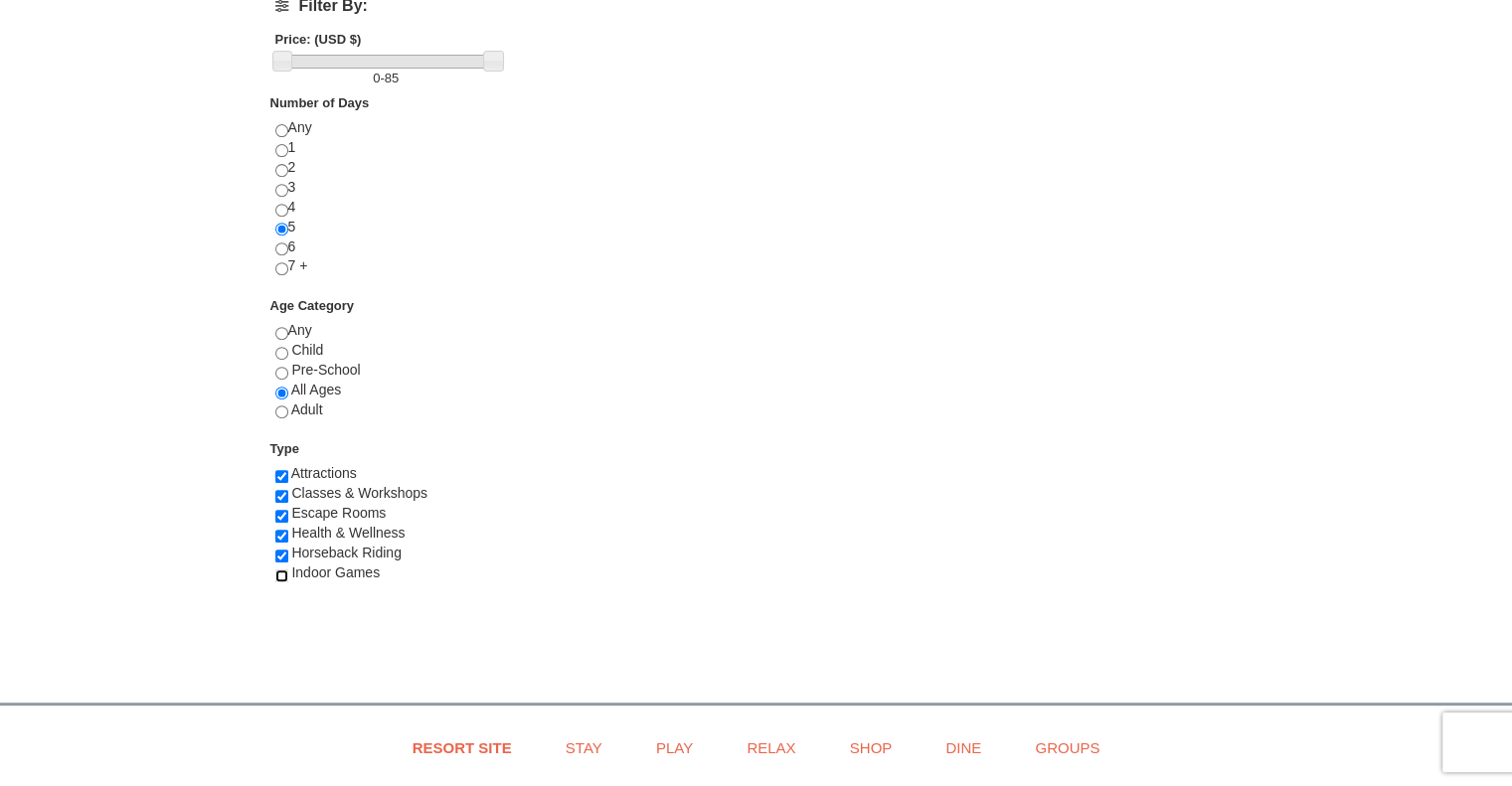 click at bounding box center (281, 575) 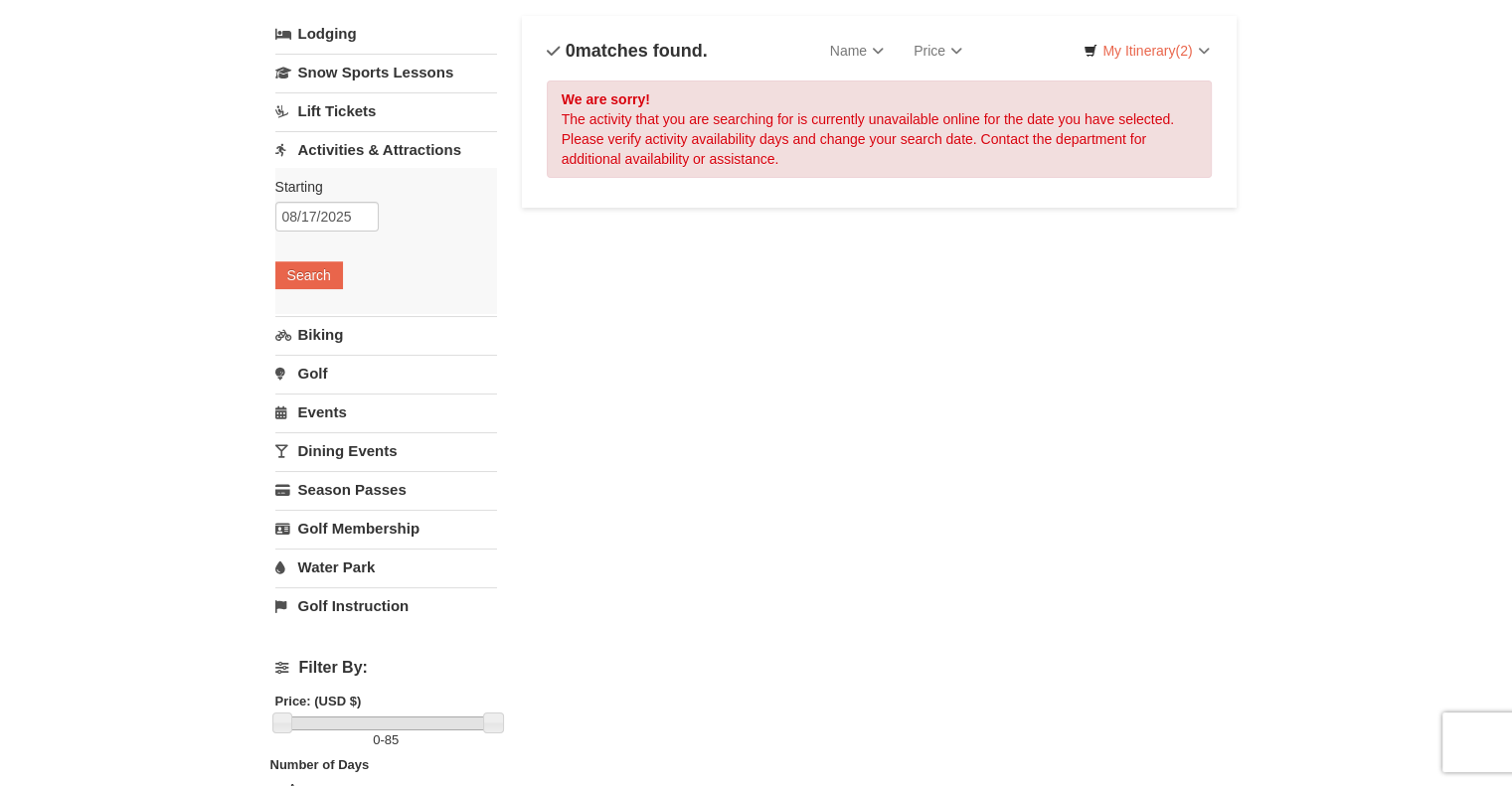 scroll, scrollTop: 64, scrollLeft: 0, axis: vertical 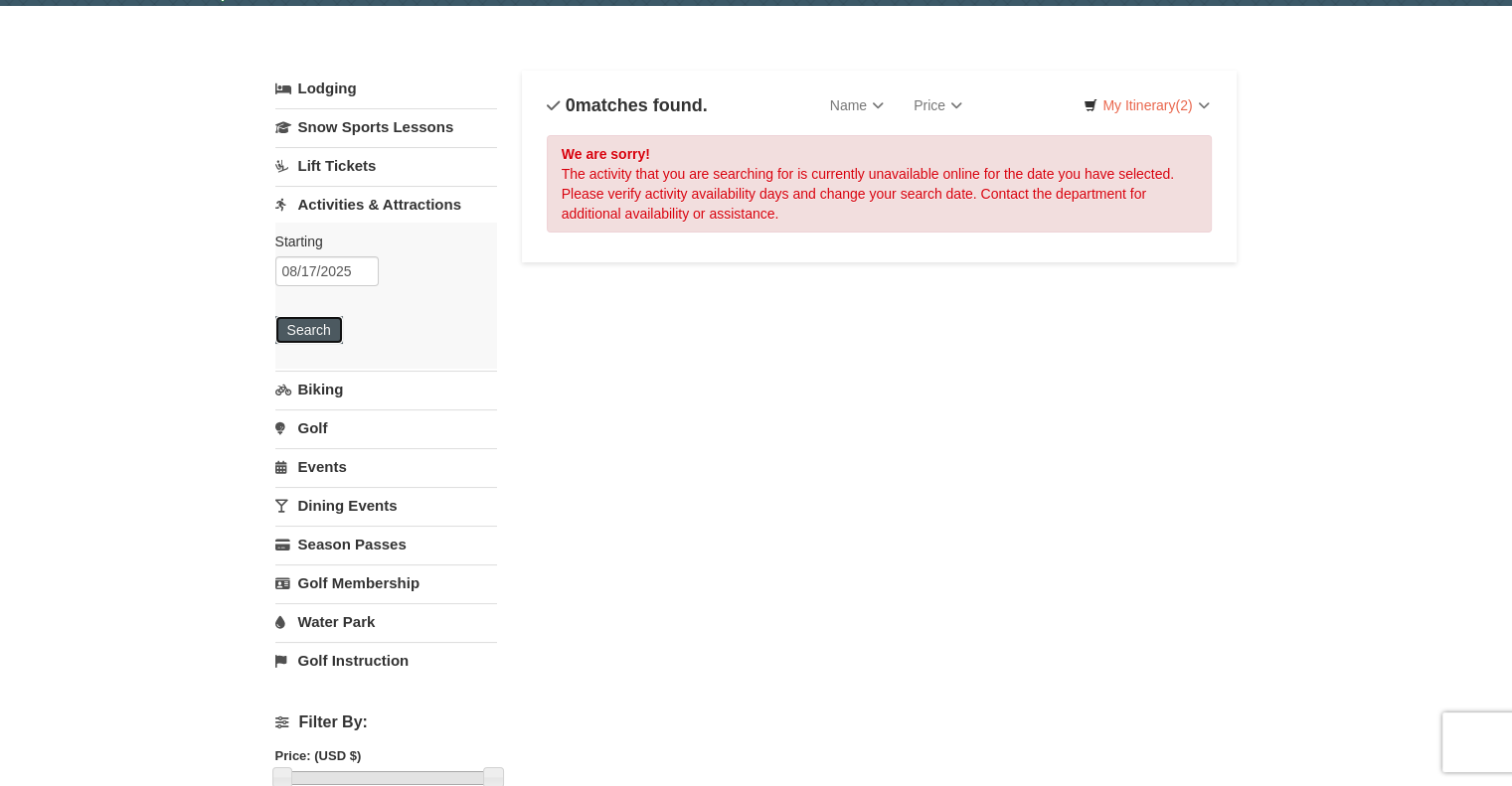 click on "Search" at bounding box center (309, 330) 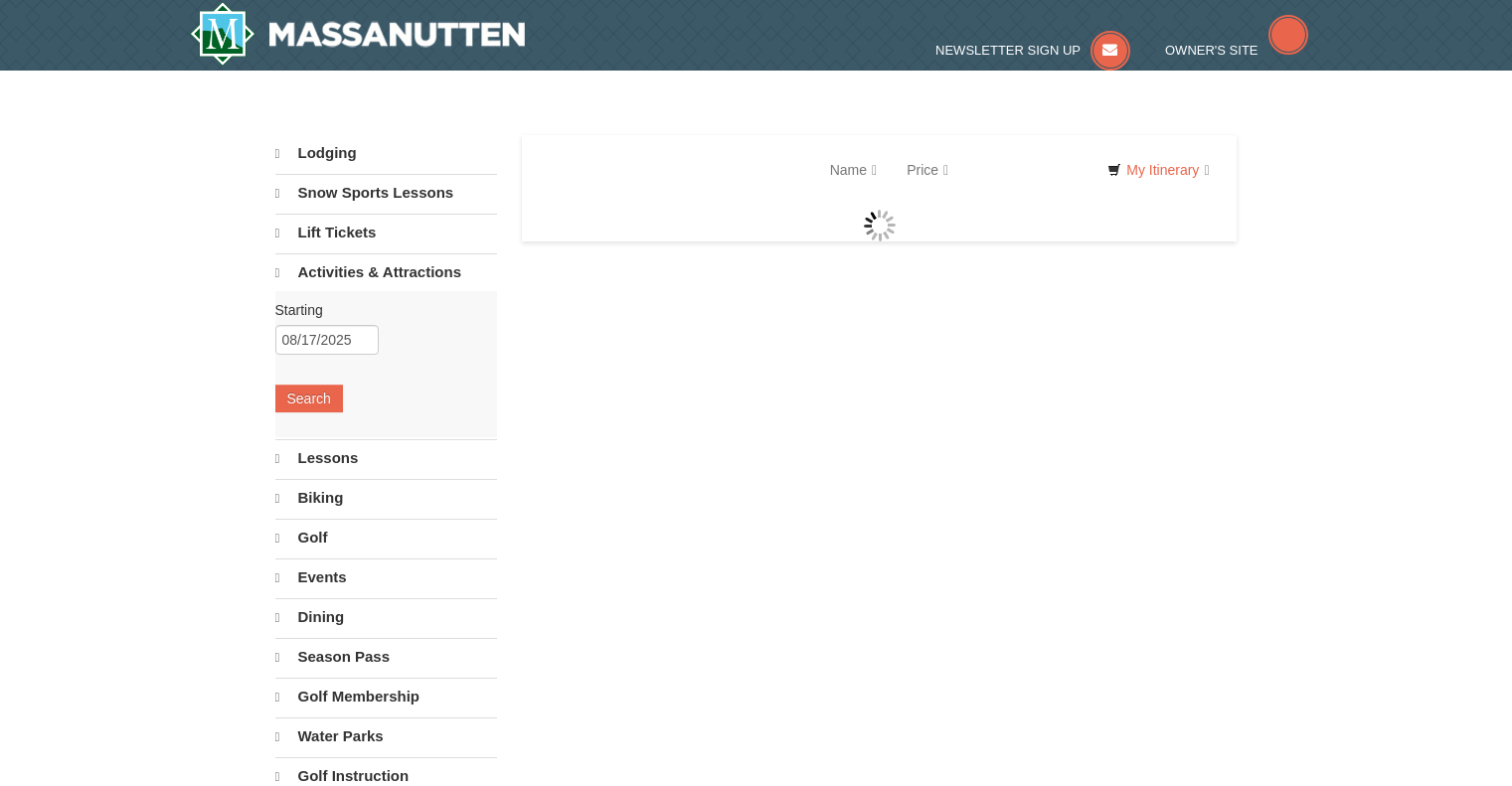scroll, scrollTop: 0, scrollLeft: 0, axis: both 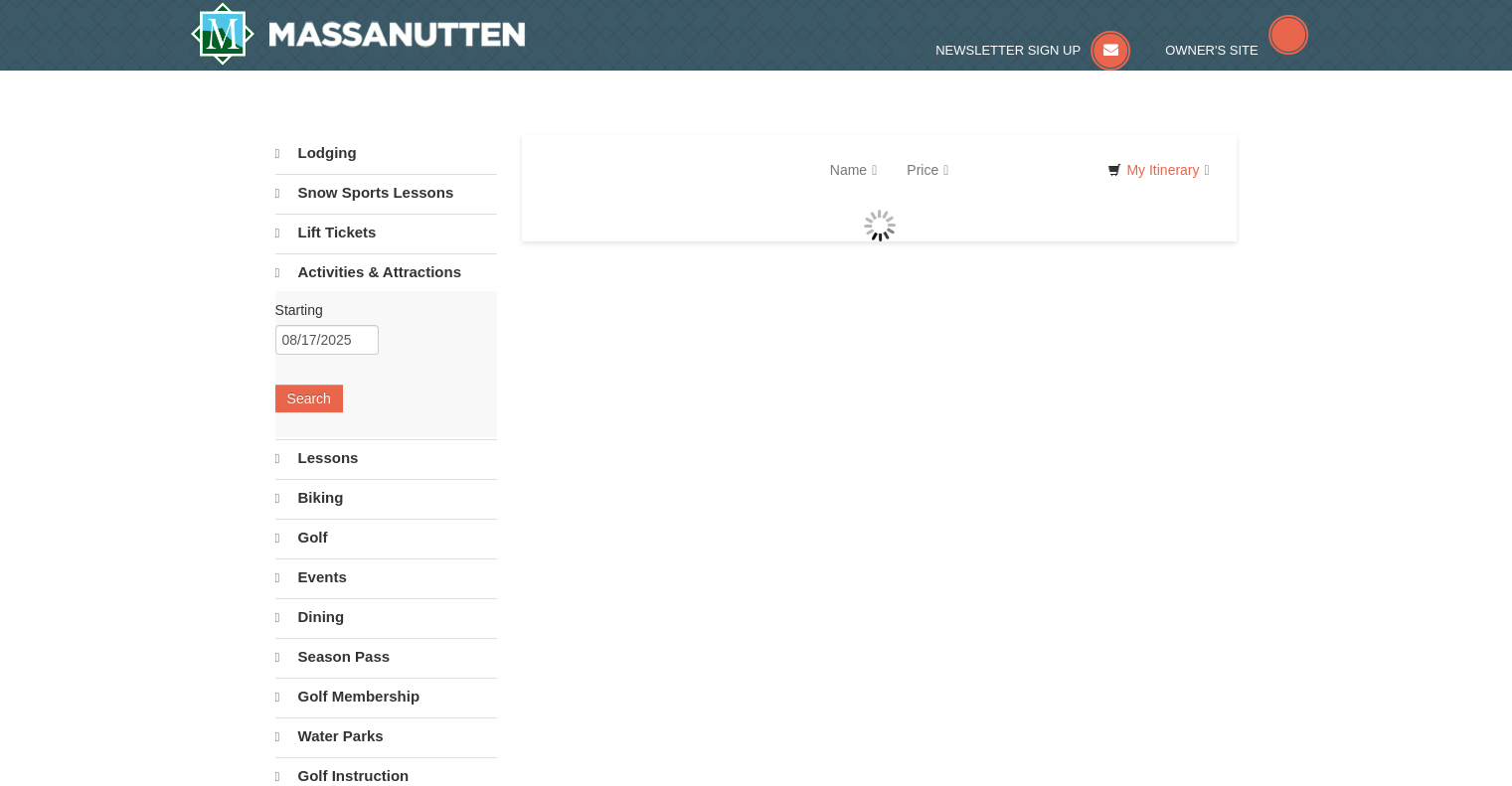 select on "8" 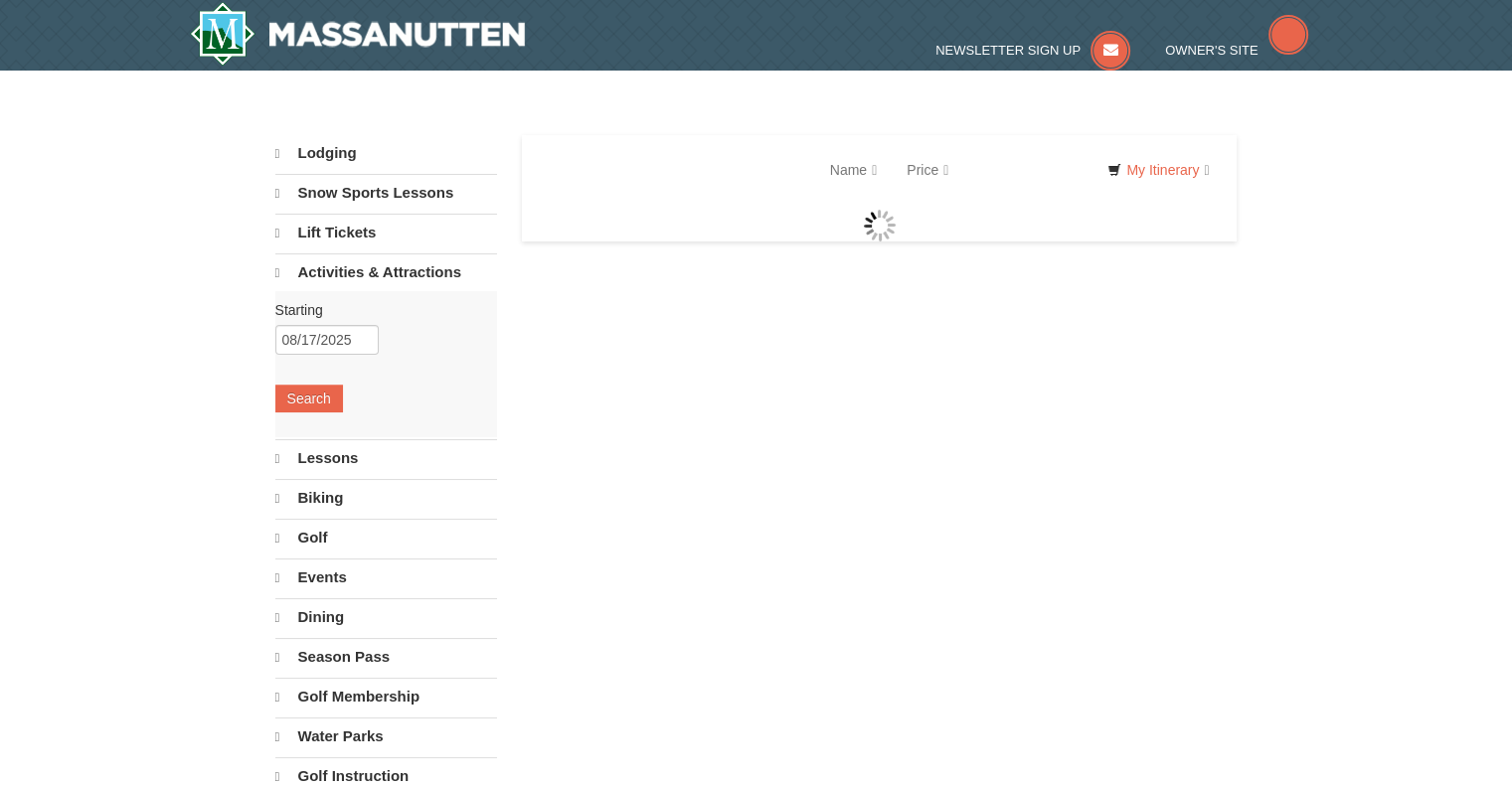 select on "8" 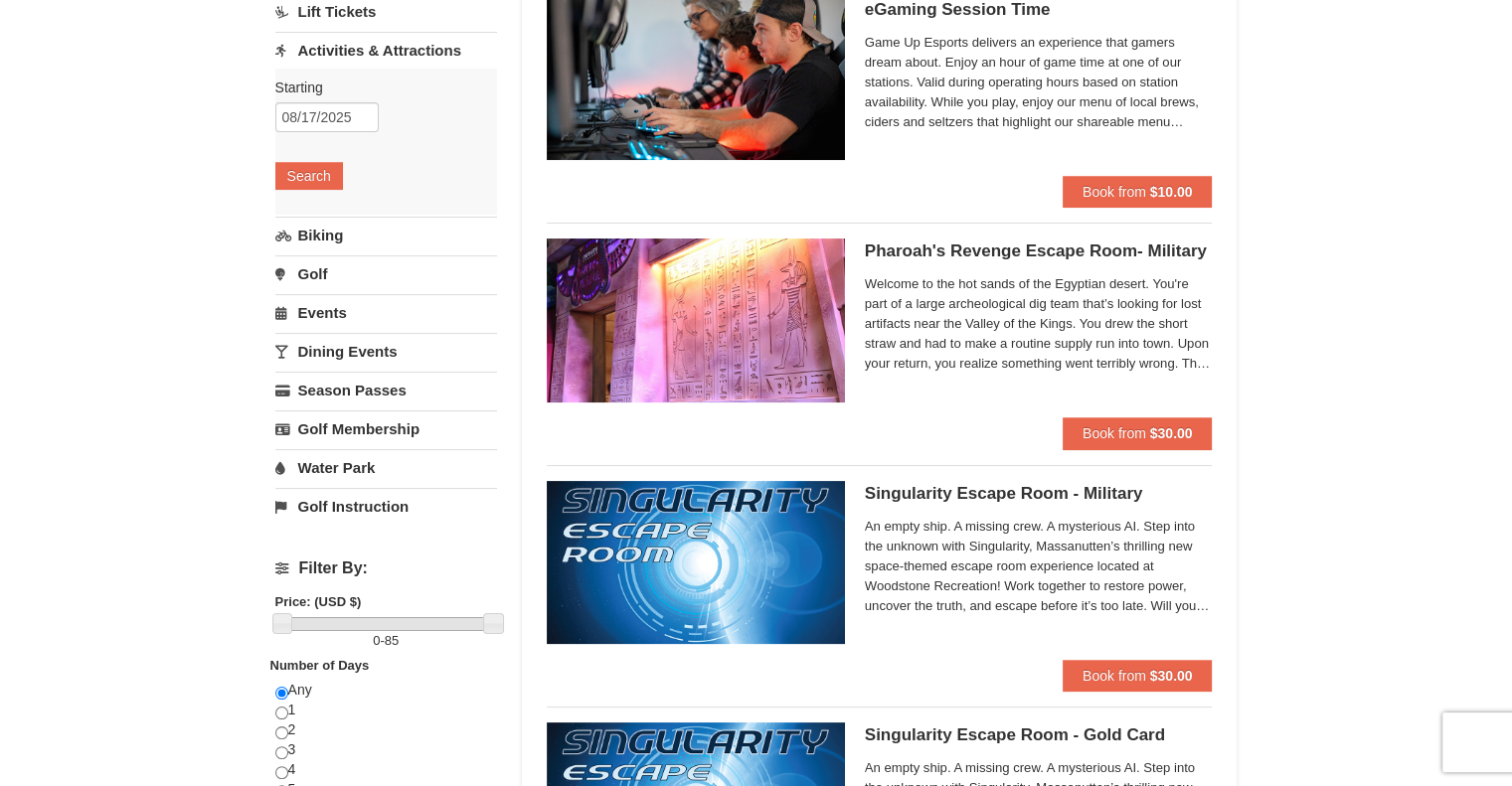 scroll, scrollTop: 0, scrollLeft: 0, axis: both 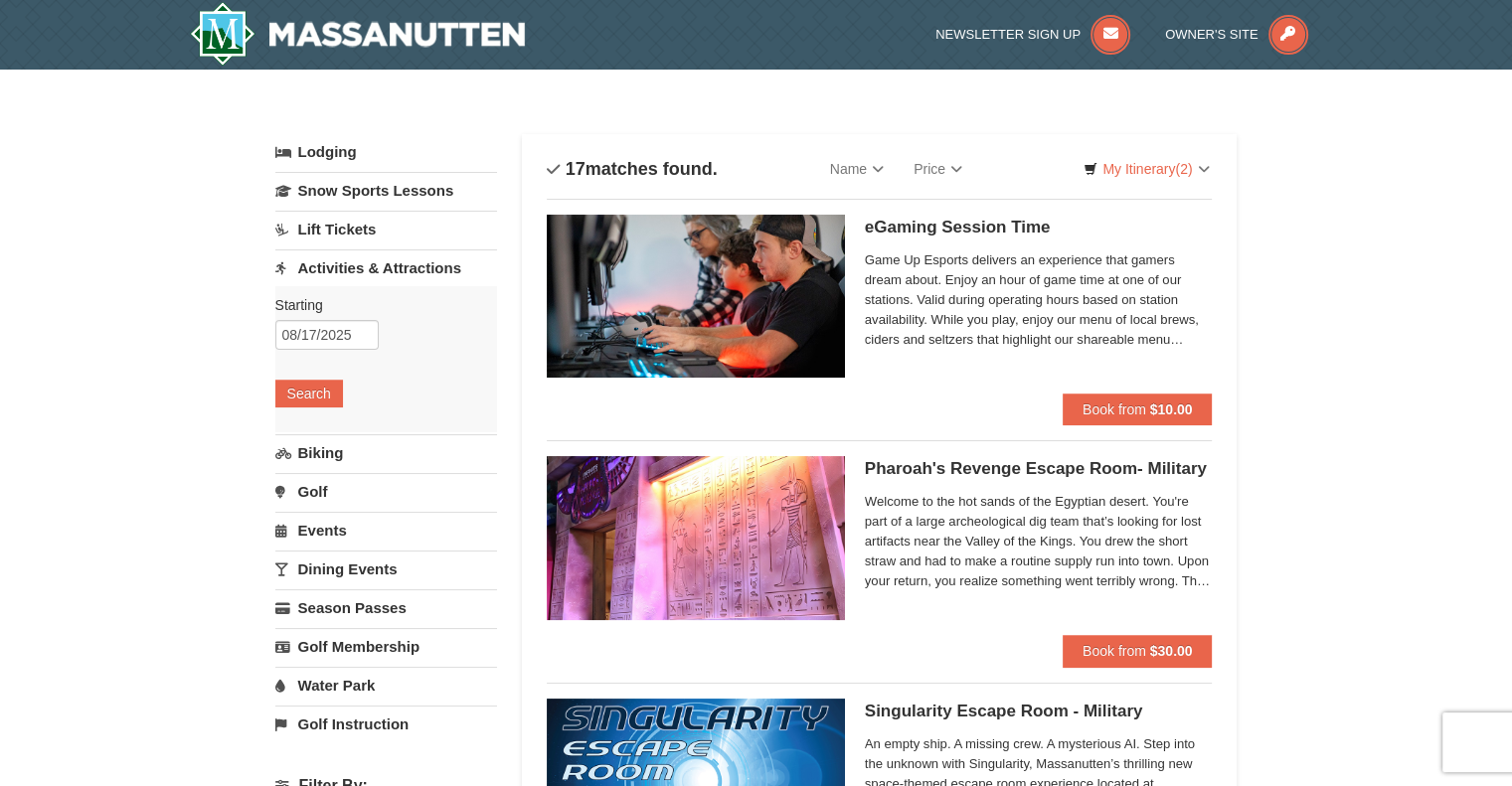 click on "Biking" at bounding box center [386, 452] 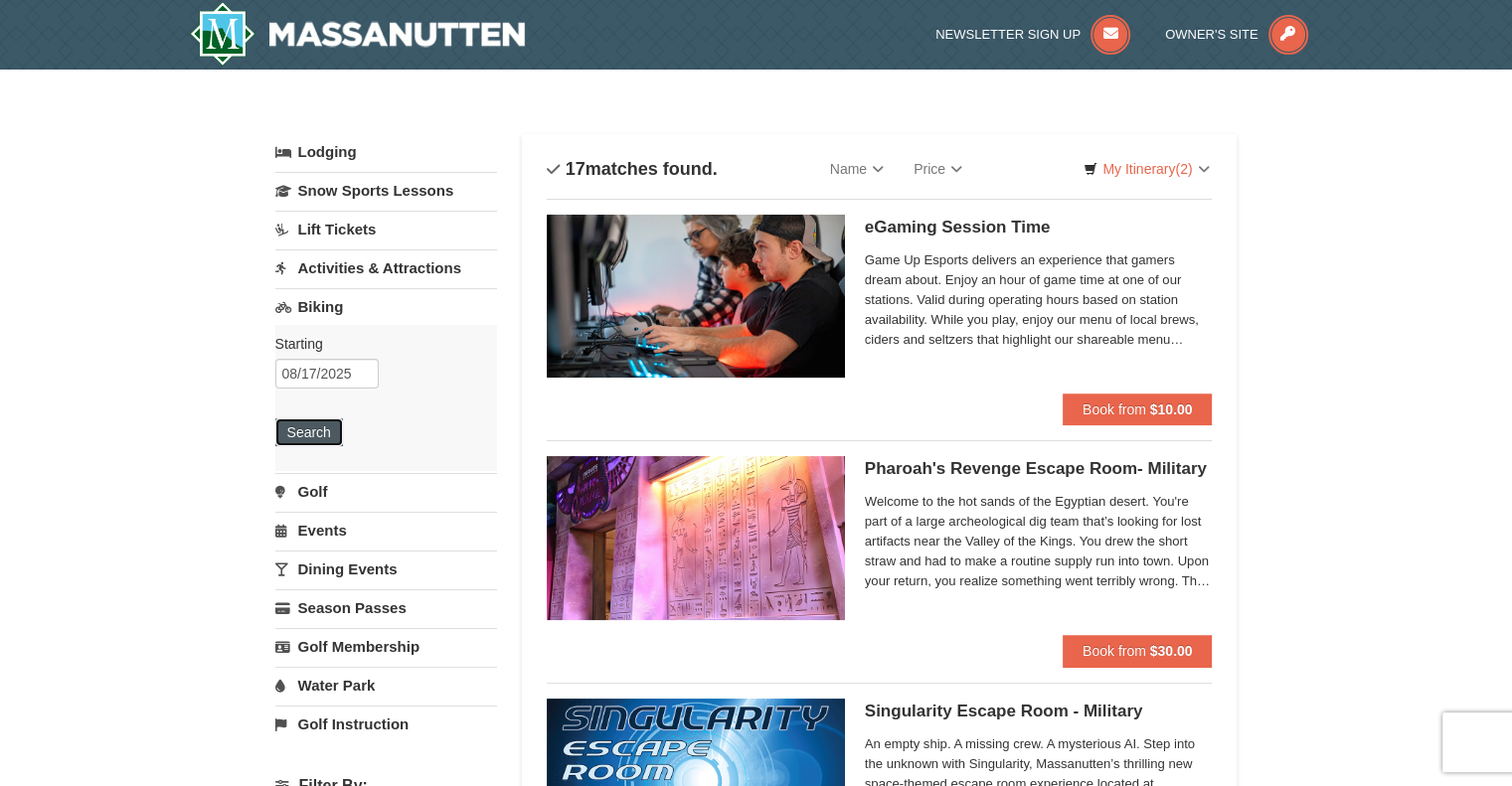 click on "Search" at bounding box center [309, 432] 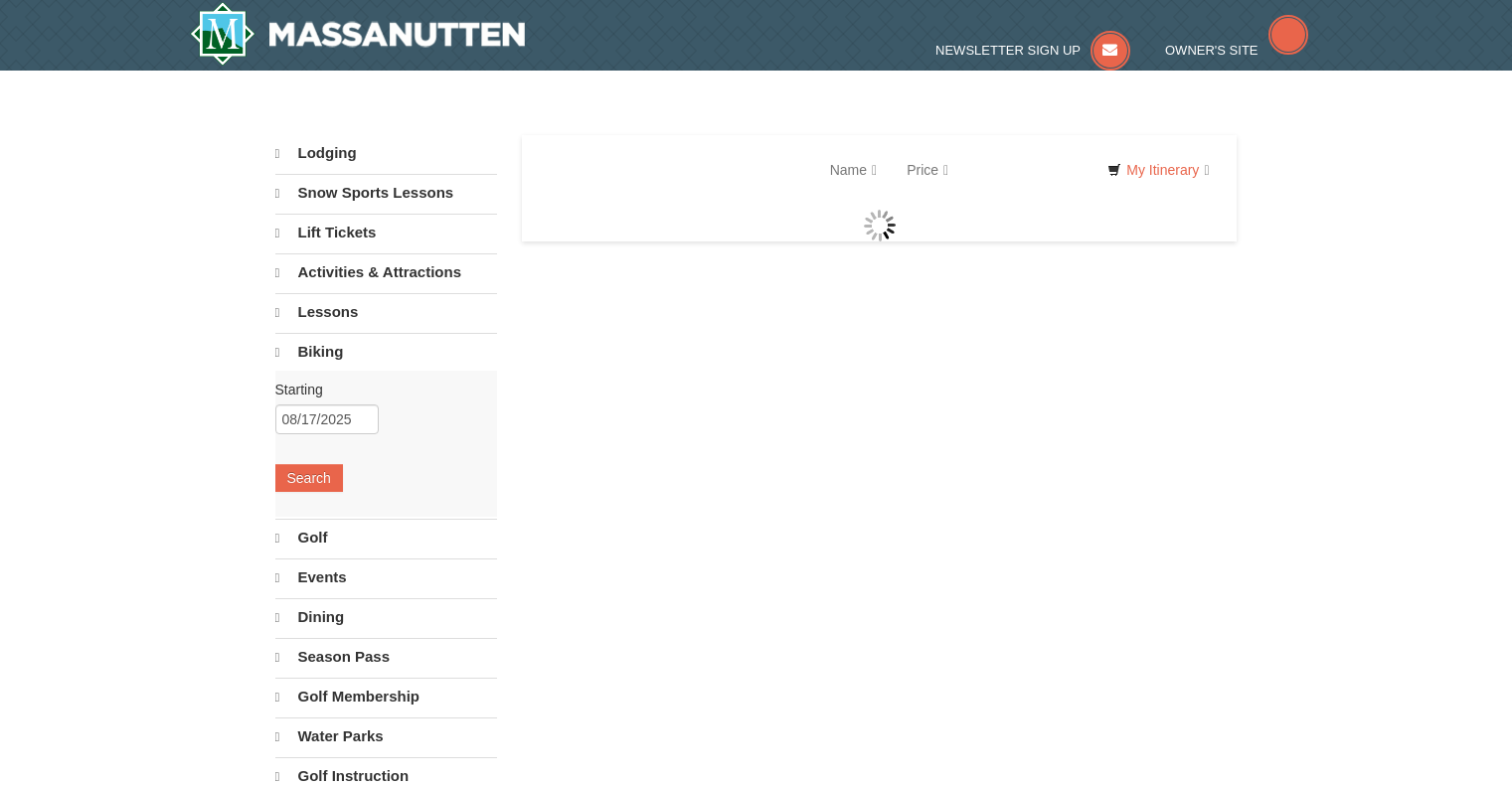 scroll, scrollTop: 0, scrollLeft: 0, axis: both 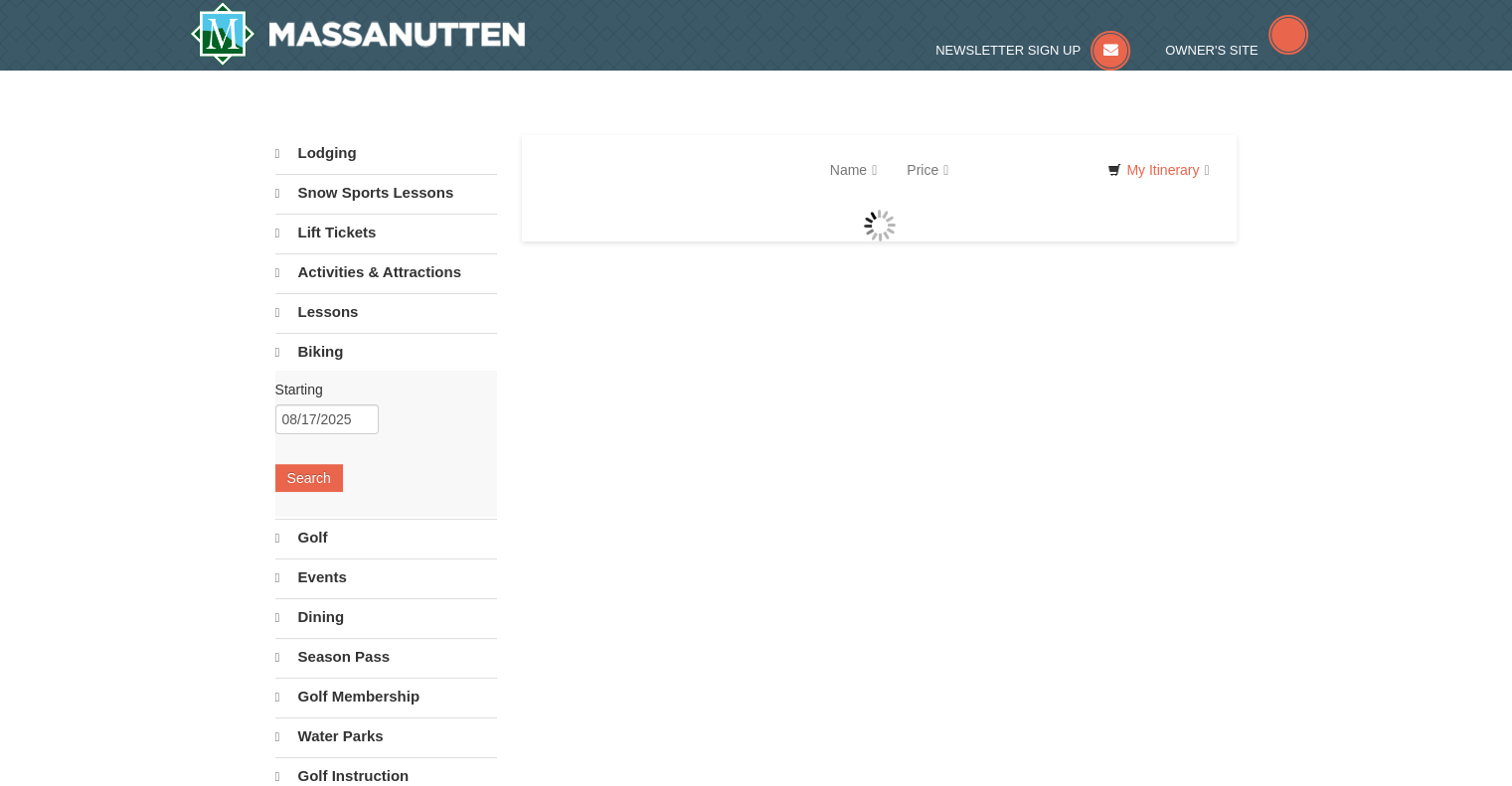 select on "8" 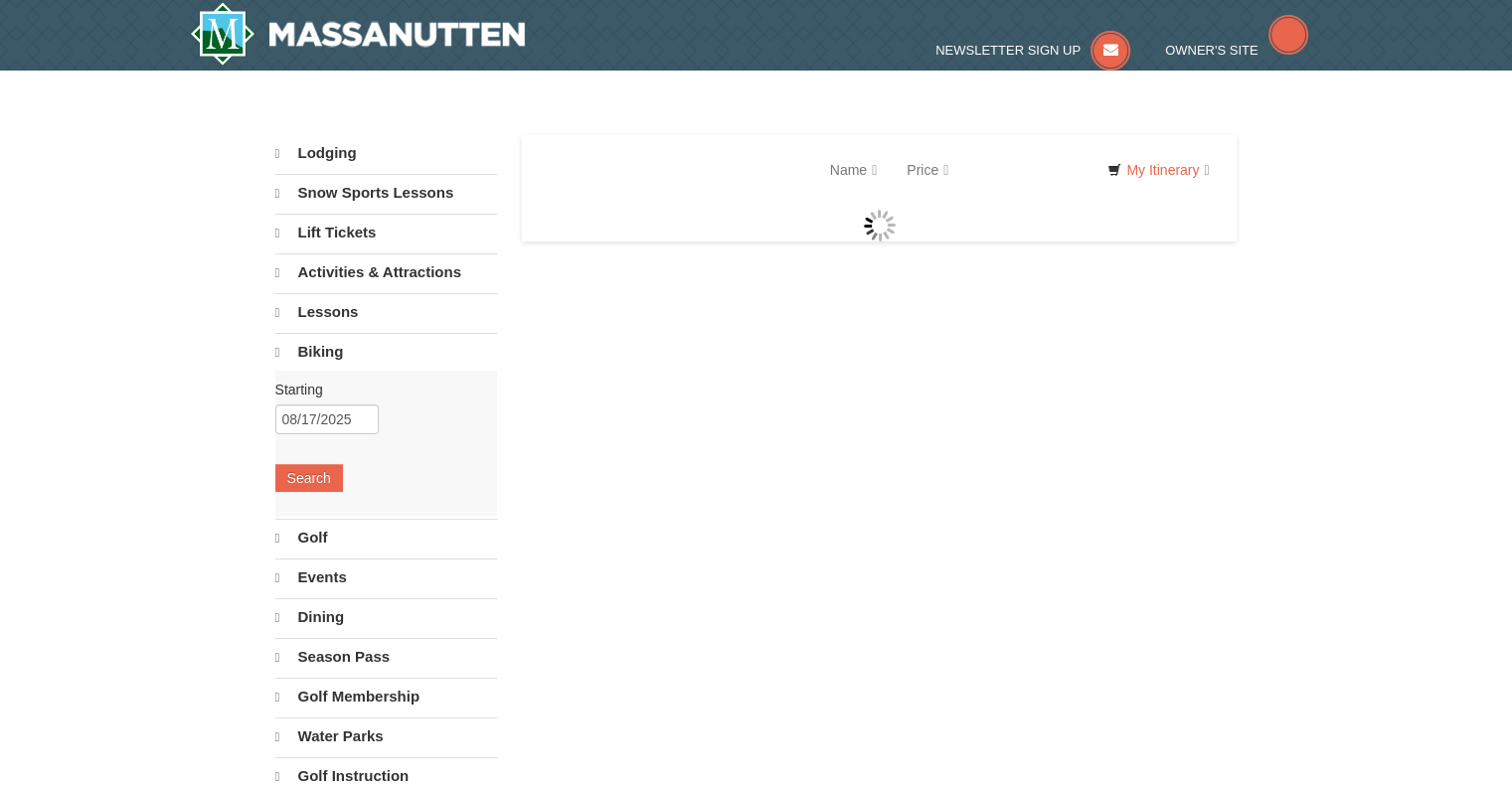 select on "8" 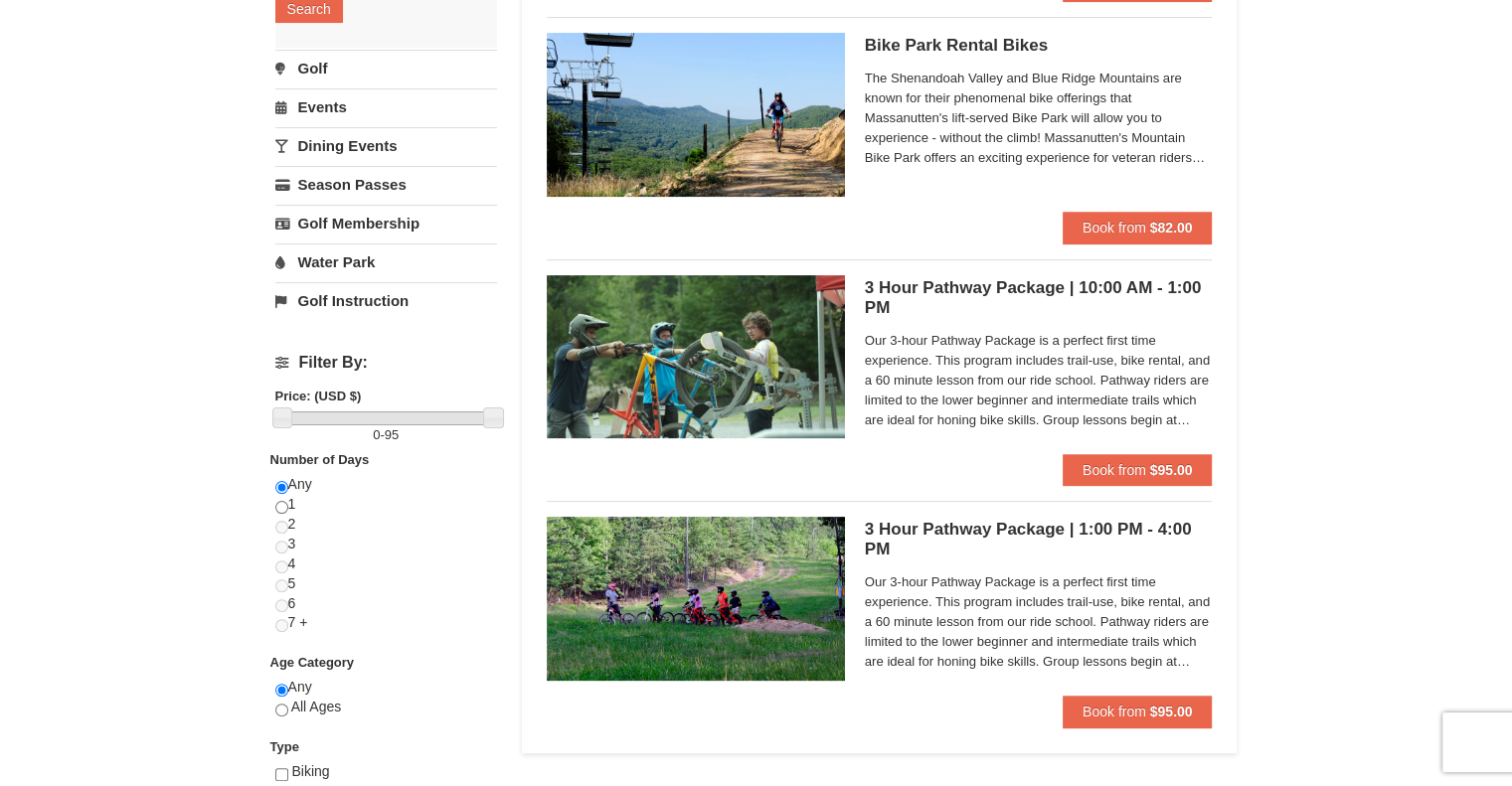 scroll, scrollTop: 425, scrollLeft: 0, axis: vertical 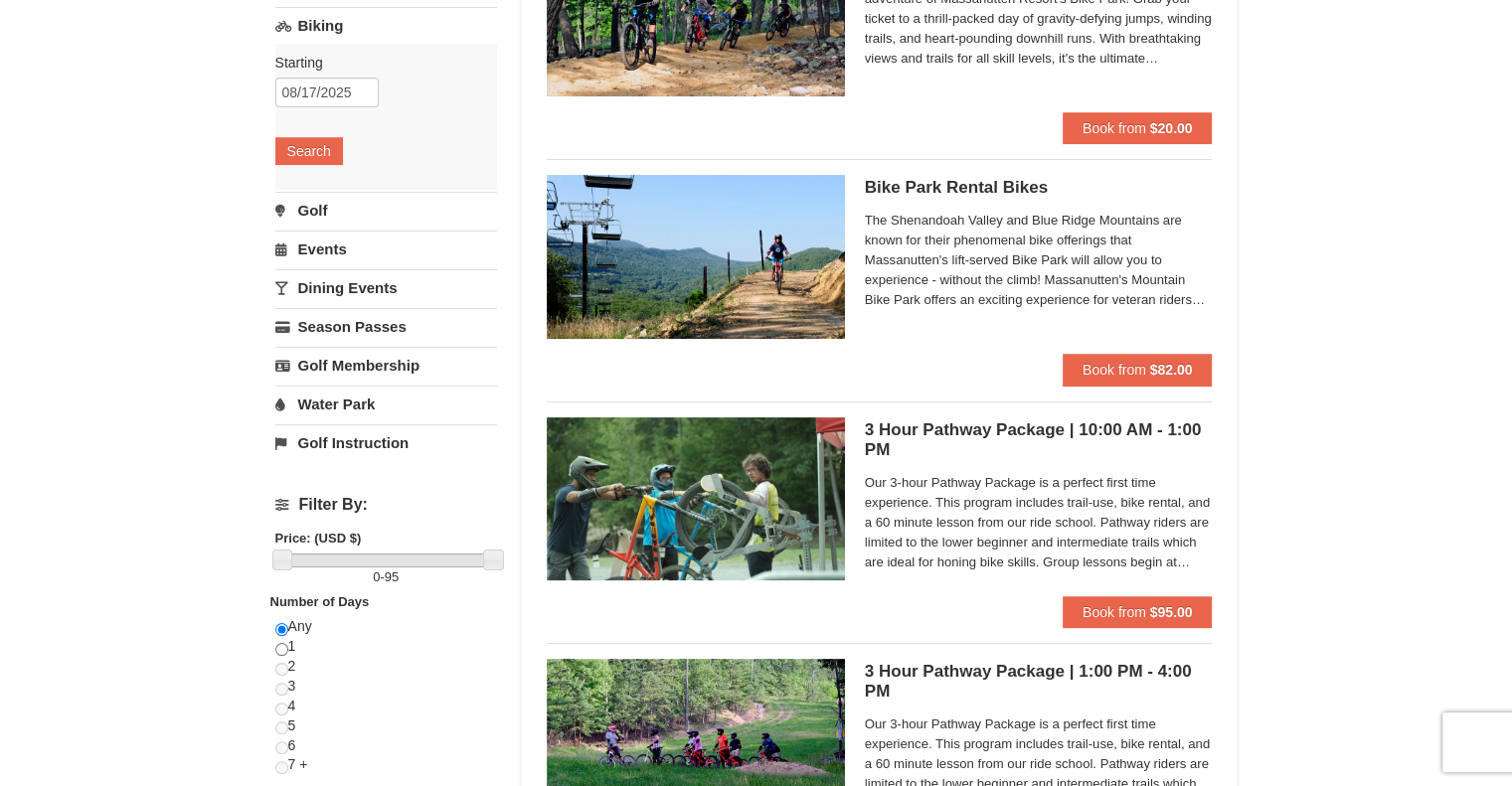 click on "Events" at bounding box center [386, 248] 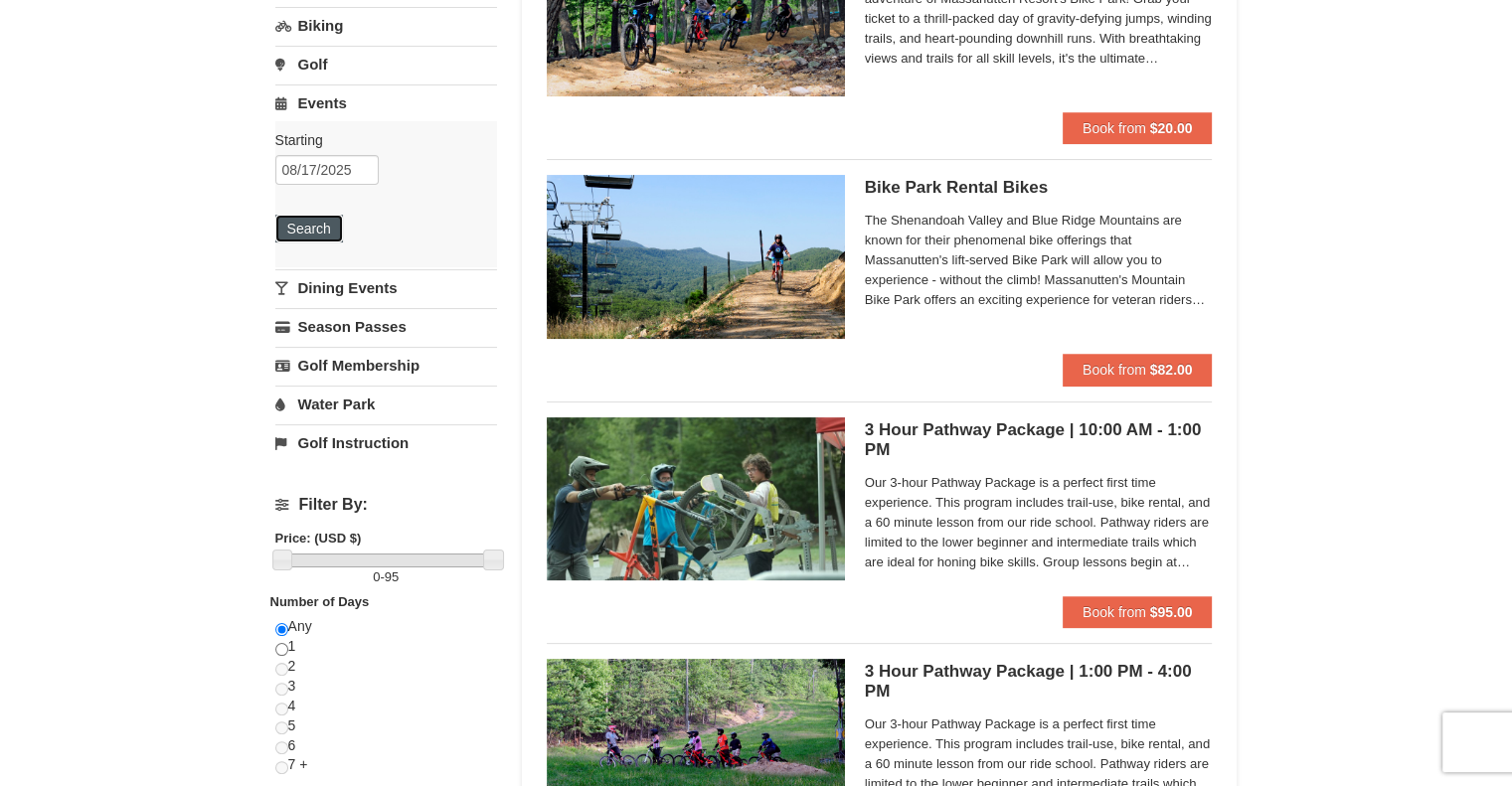 click on "Search" at bounding box center (309, 229) 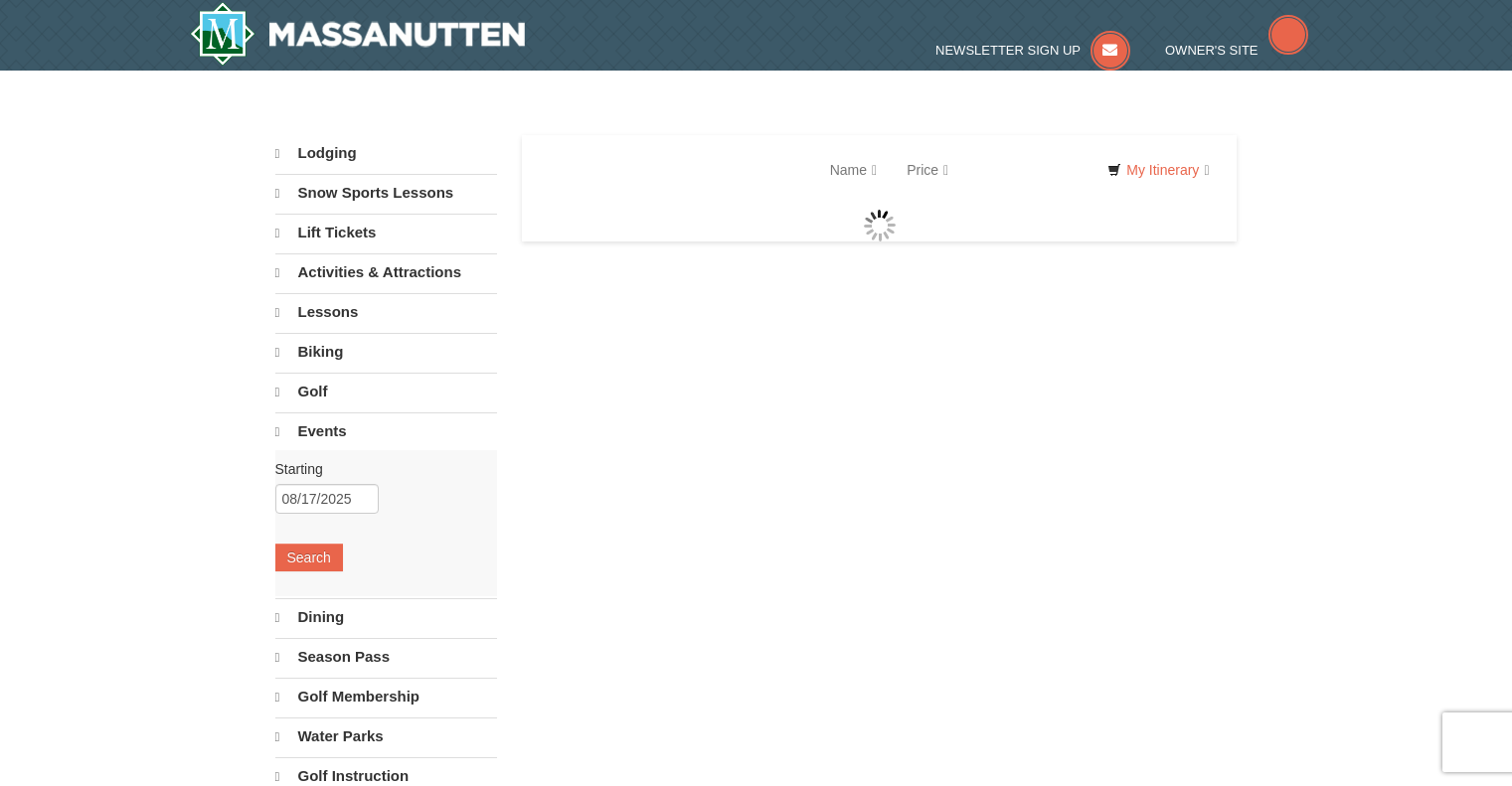 scroll, scrollTop: 0, scrollLeft: 0, axis: both 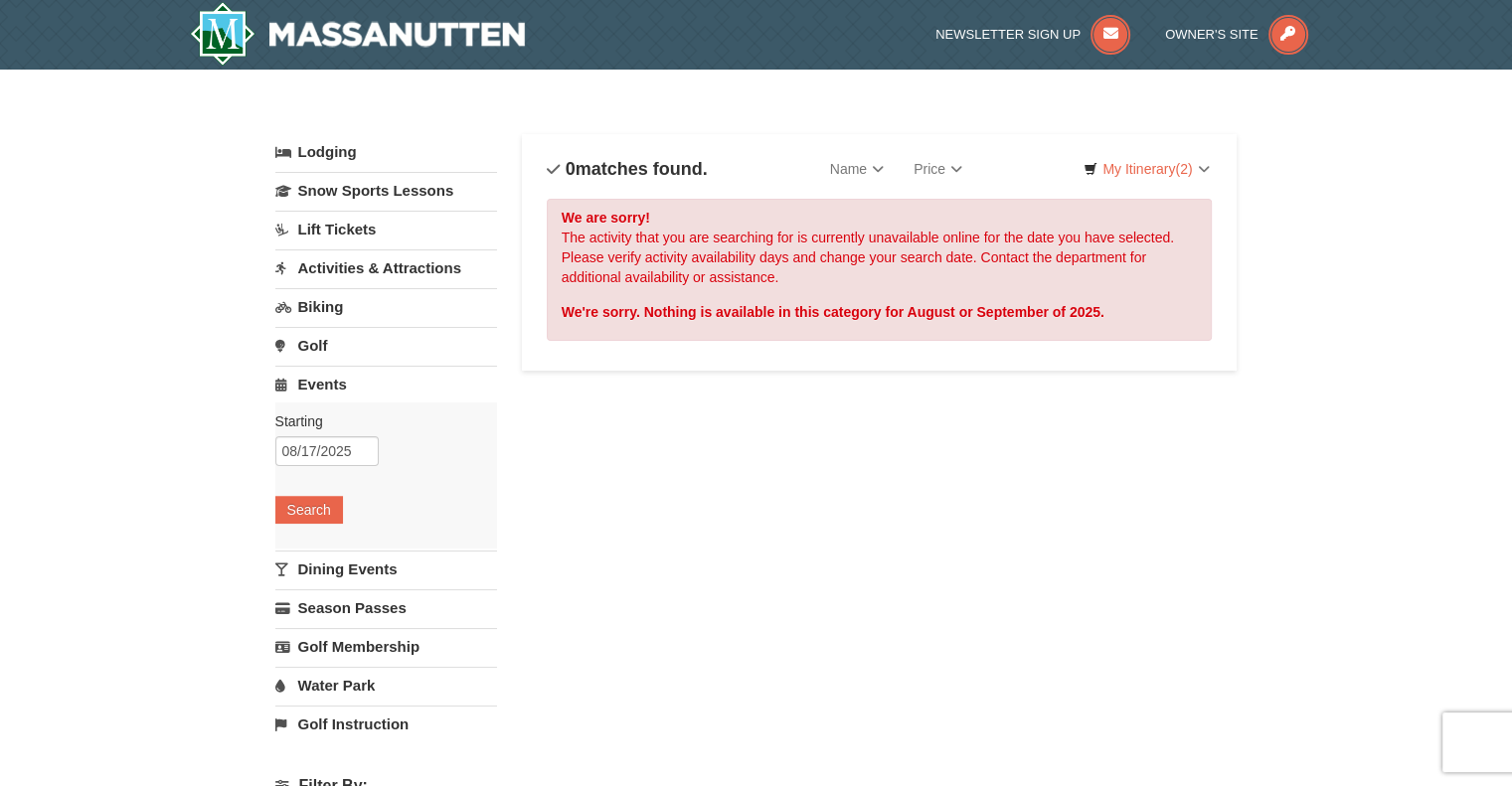 click on "Dining Events" at bounding box center (386, 568) 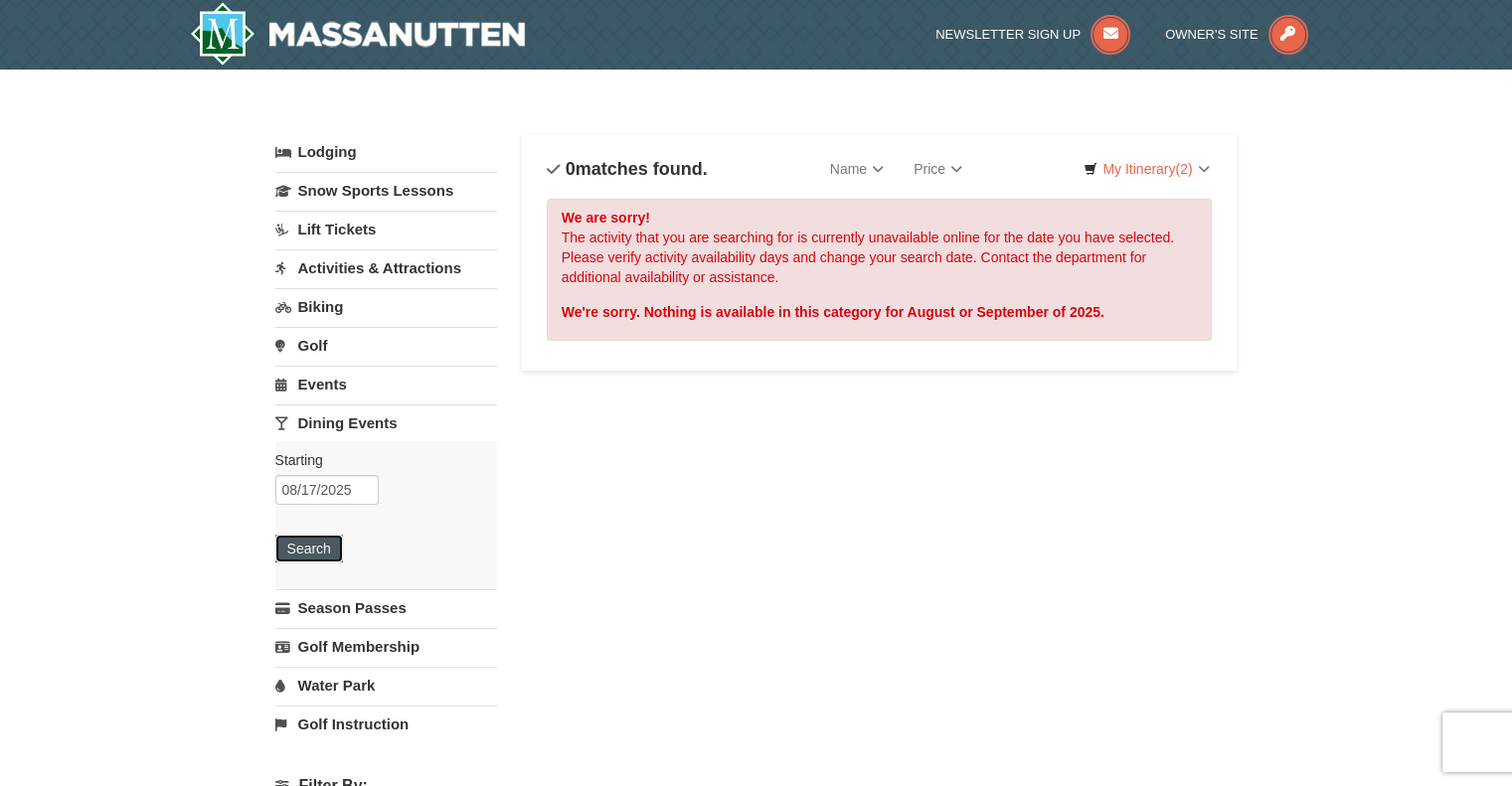 click on "Search" at bounding box center [309, 549] 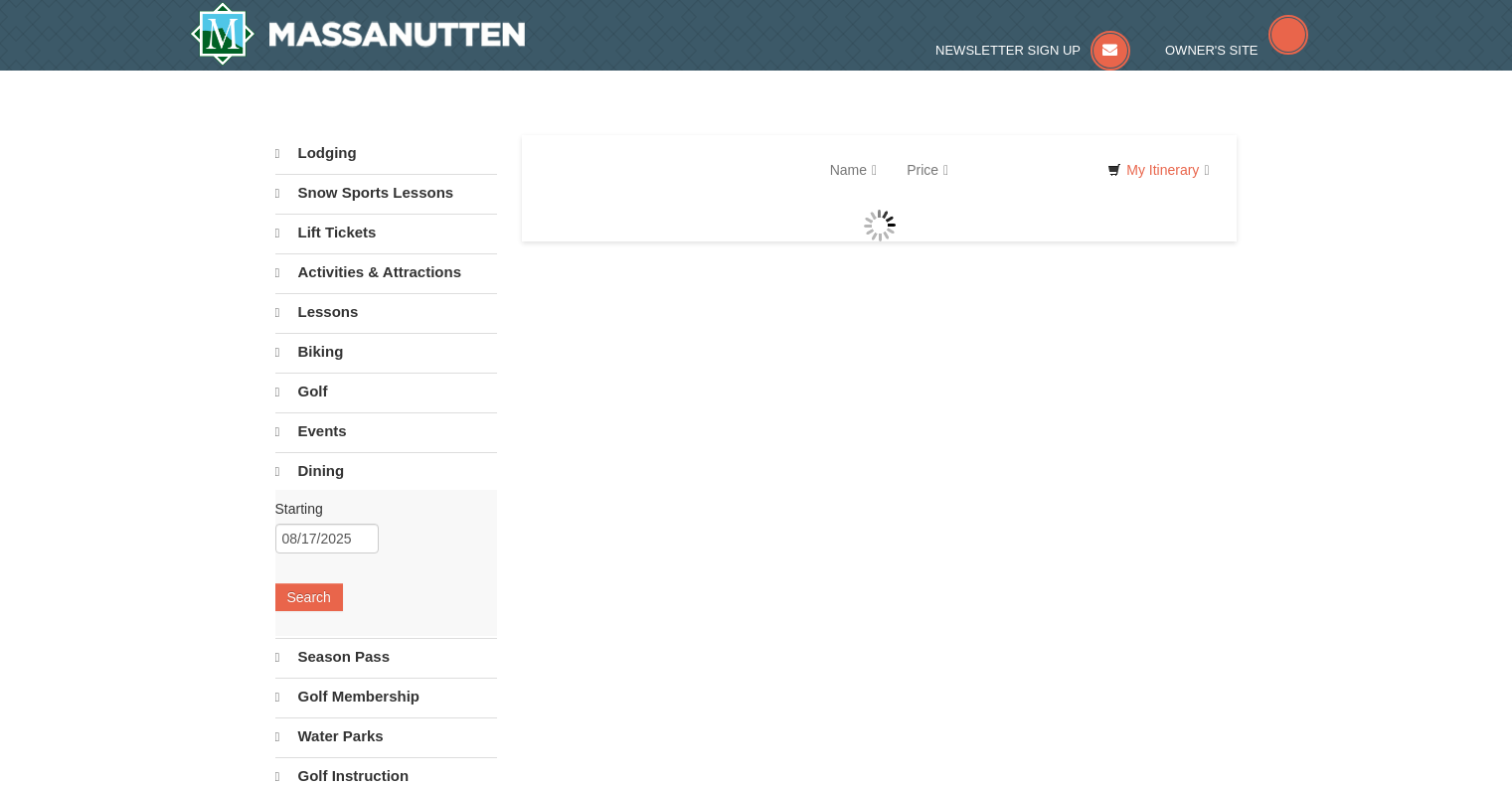 scroll, scrollTop: 0, scrollLeft: 0, axis: both 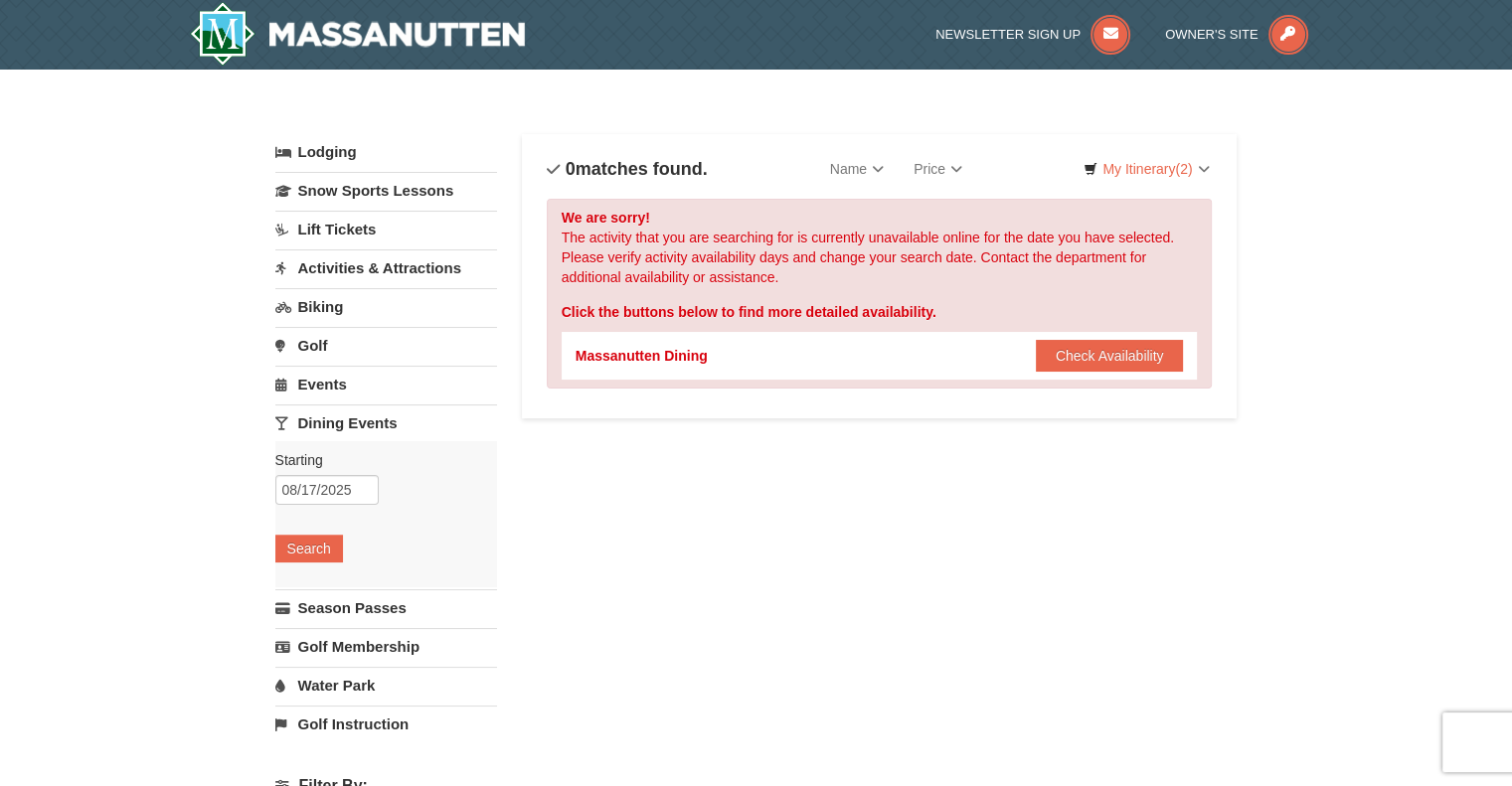 click on "Water Park" at bounding box center (386, 685) 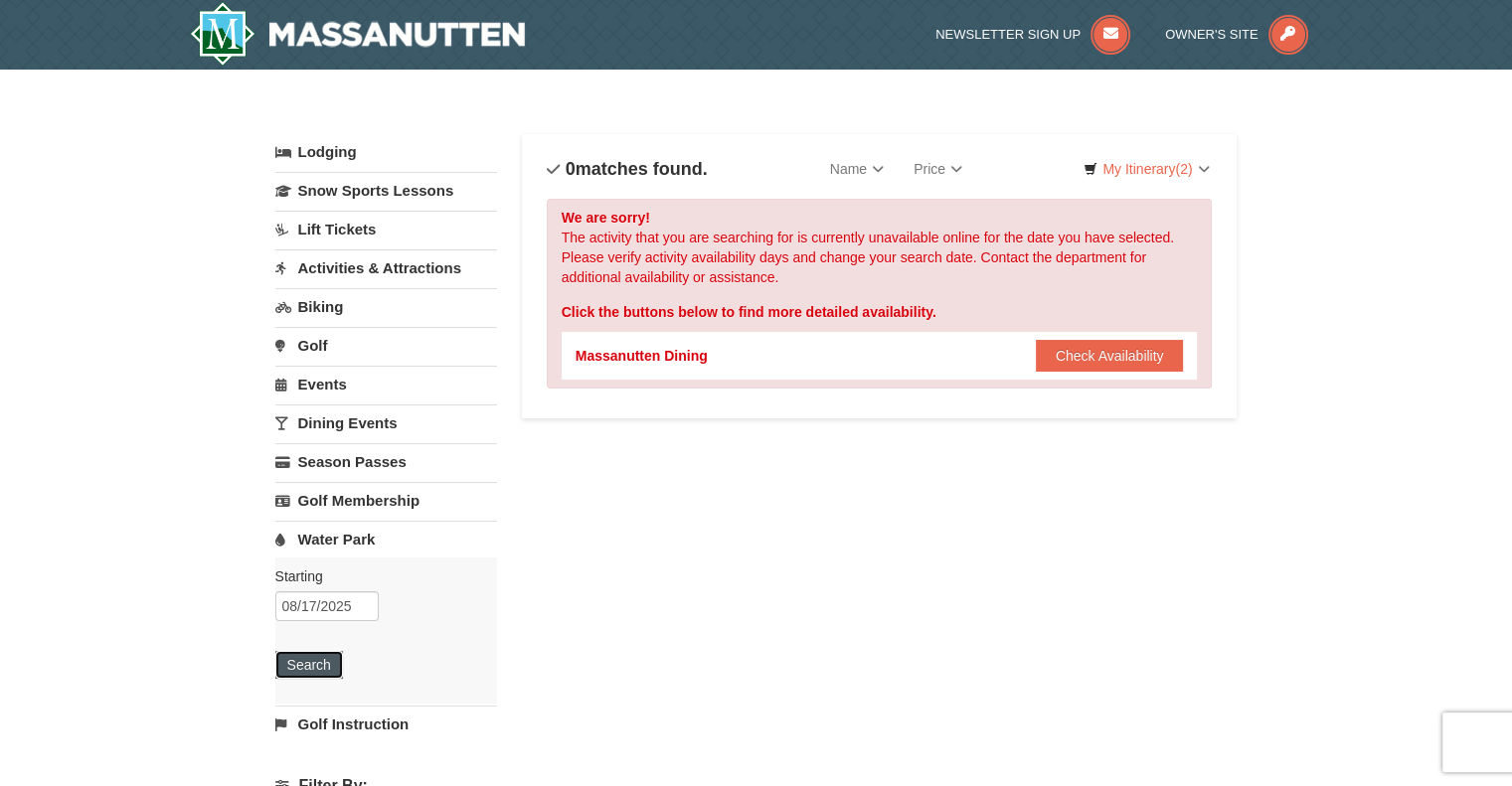 click on "Search" at bounding box center [309, 665] 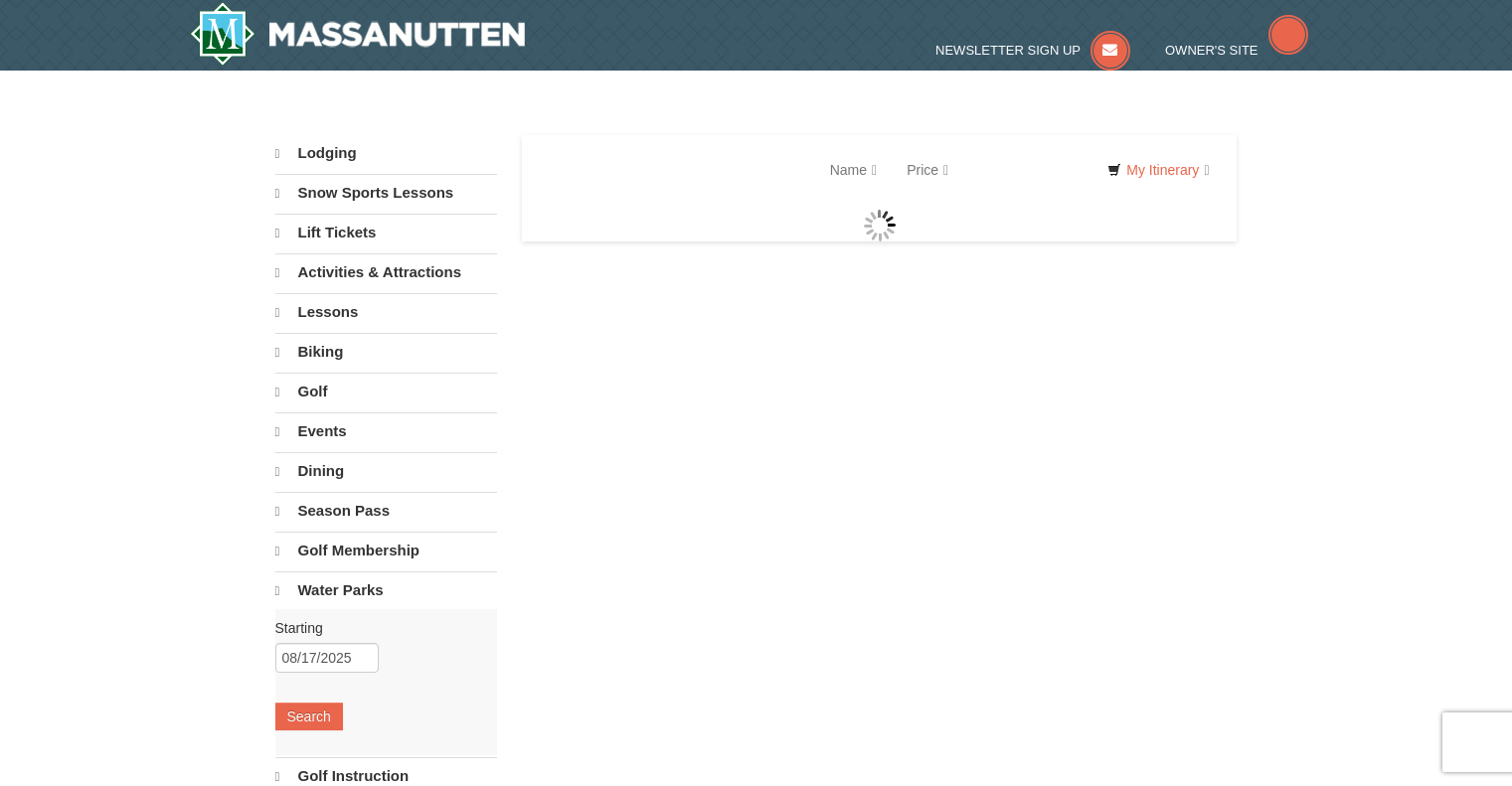 scroll, scrollTop: 0, scrollLeft: 0, axis: both 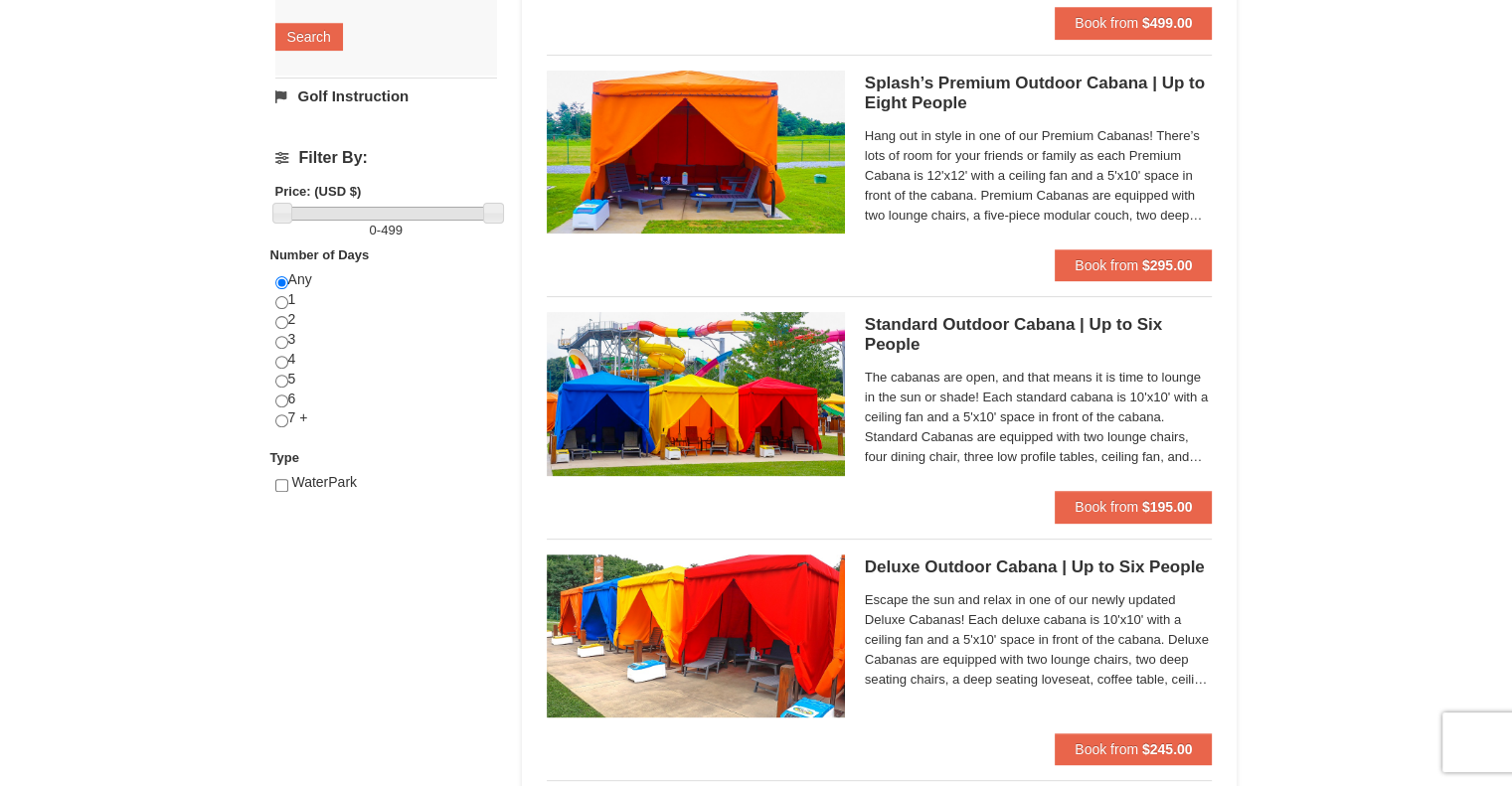 click on "Standard Outdoor Cabana | Up to Six People  Massanutten Indoor/Outdoor WaterPark" at bounding box center (1039, 335) 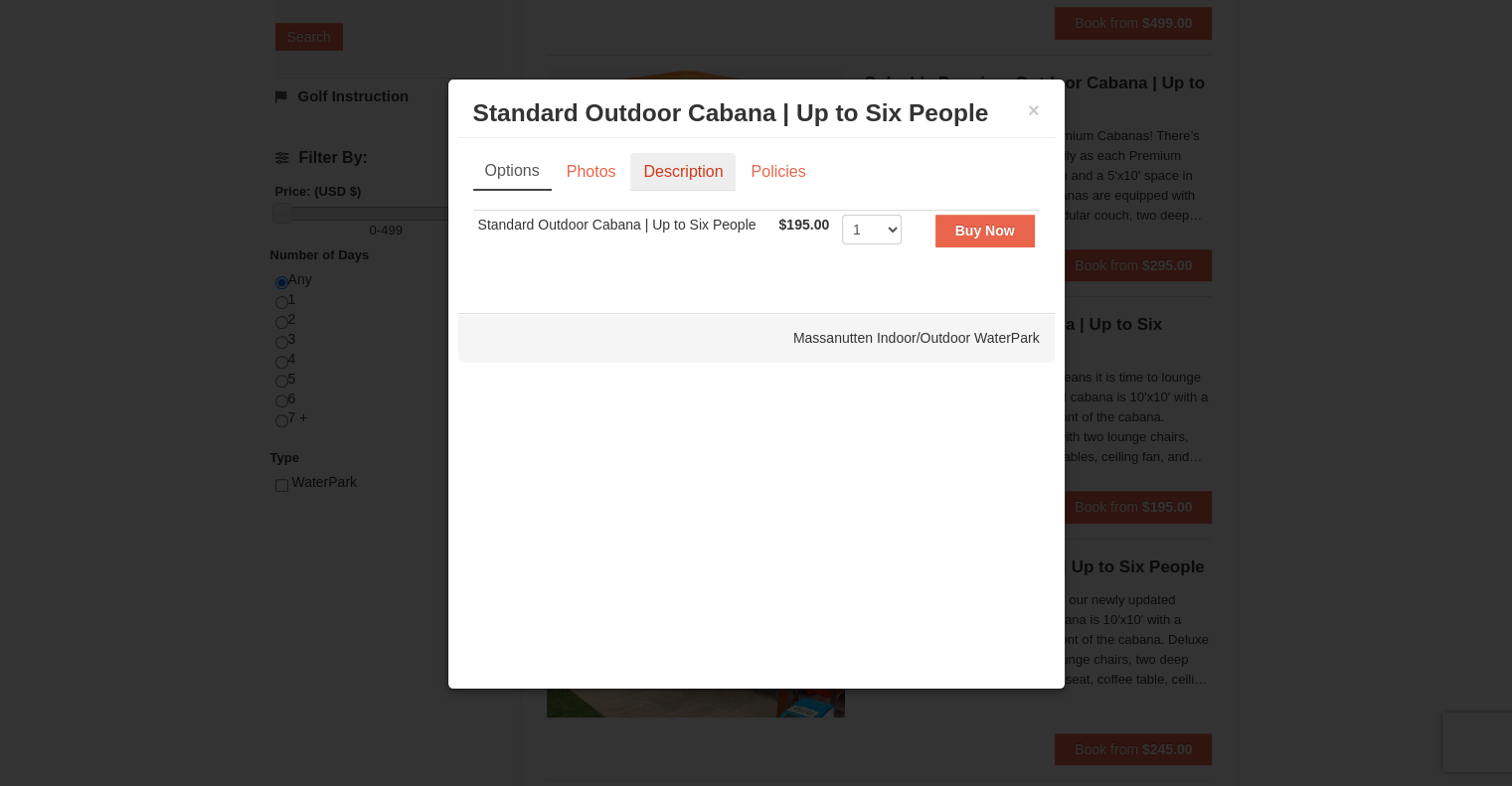 click on "Description" at bounding box center (683, 172) 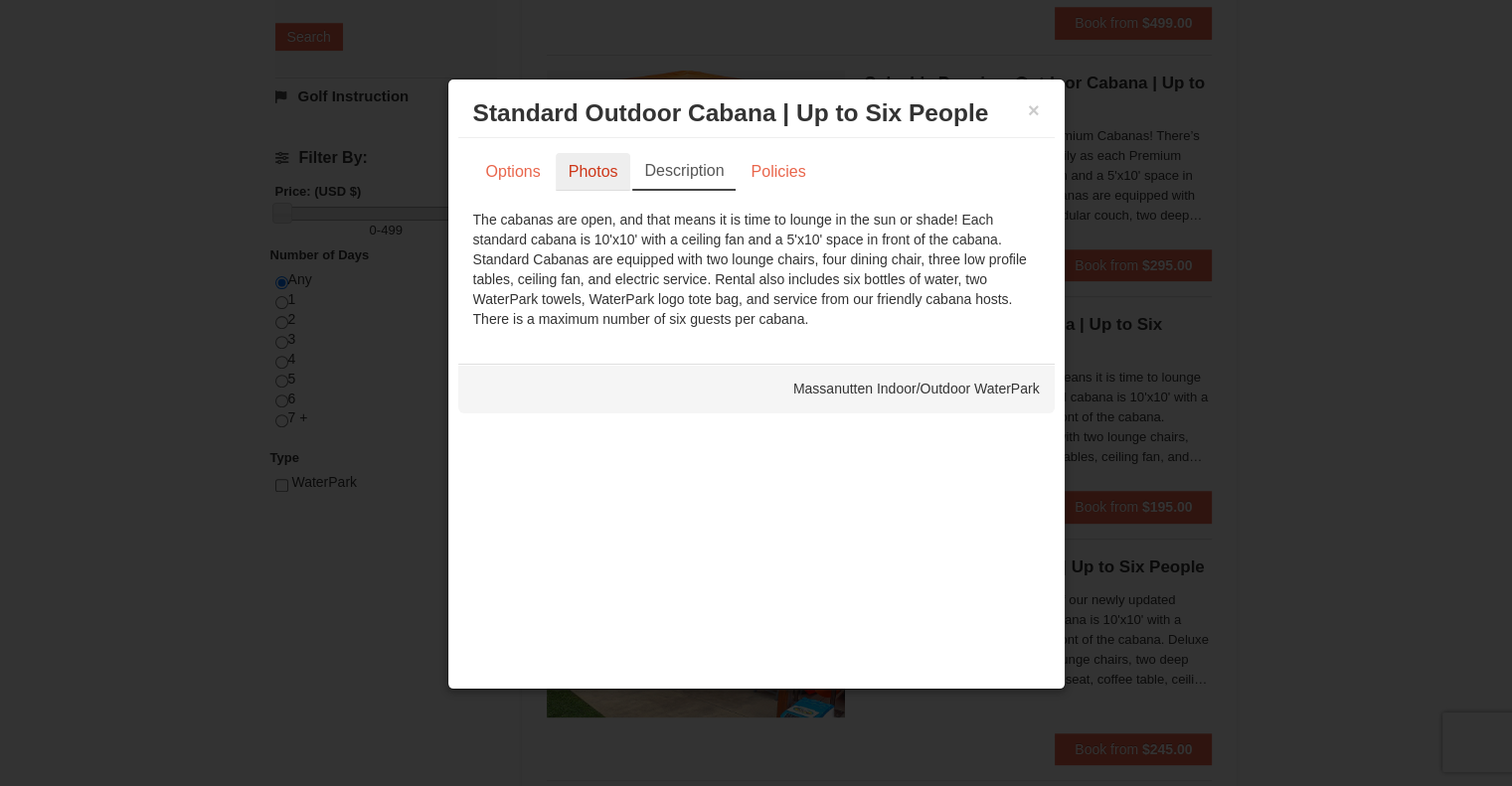 click on "Photos" at bounding box center (593, 172) 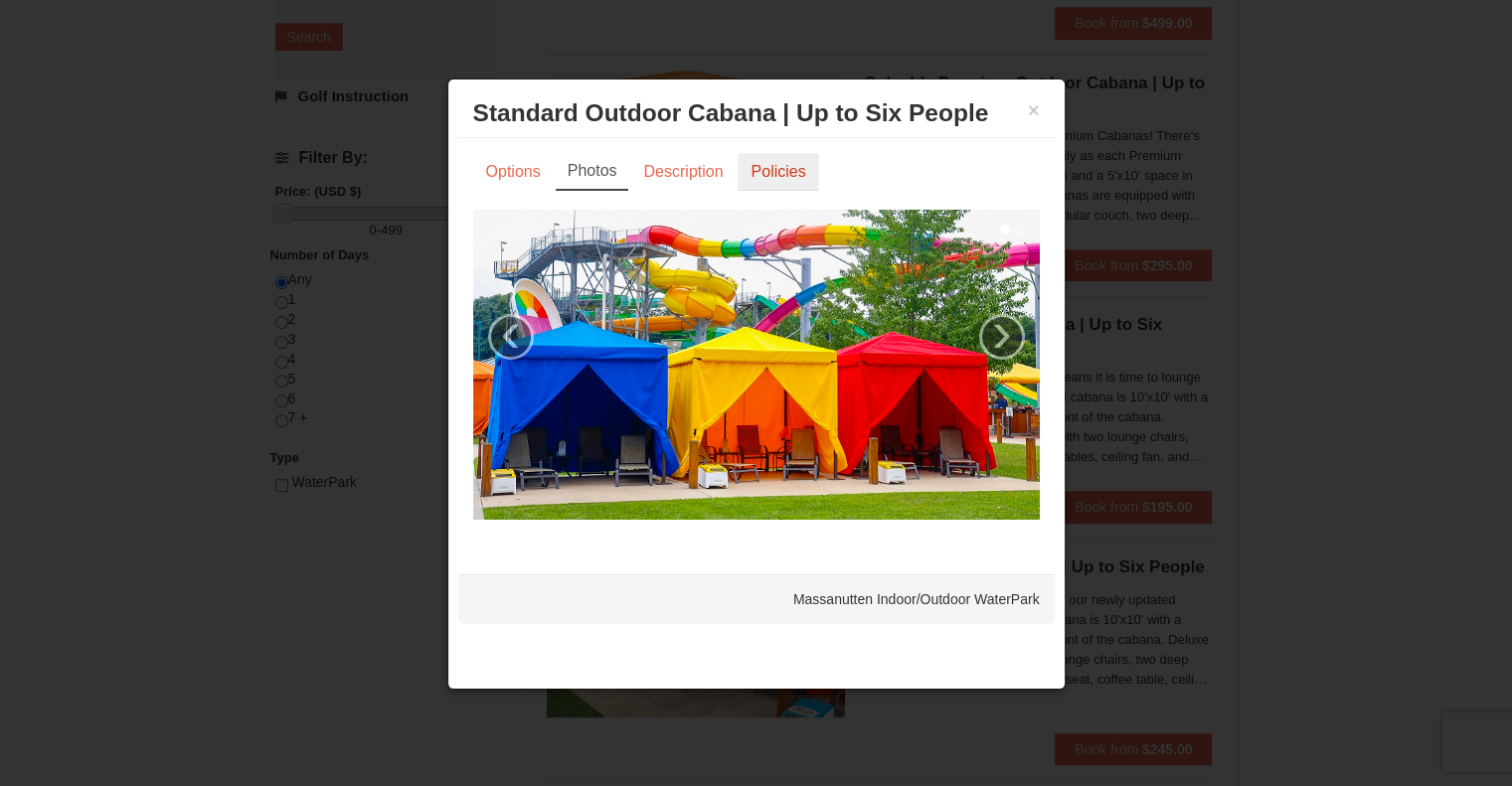 click on "Policies" at bounding box center [777, 172] 